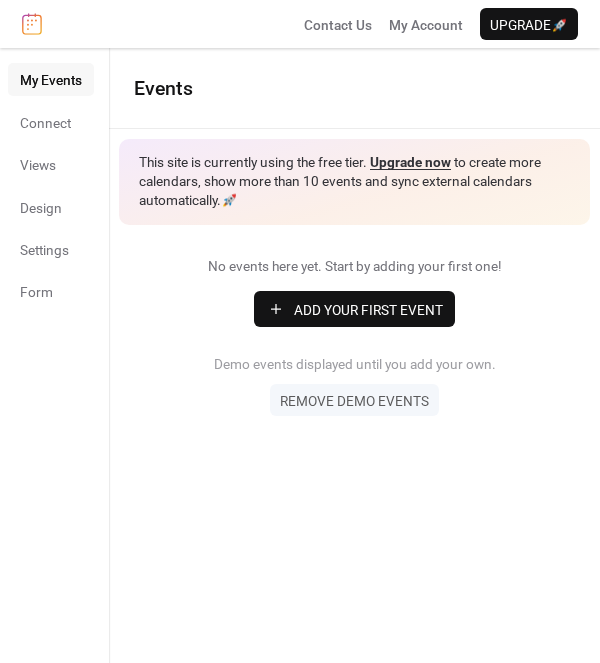 scroll, scrollTop: 0, scrollLeft: 0, axis: both 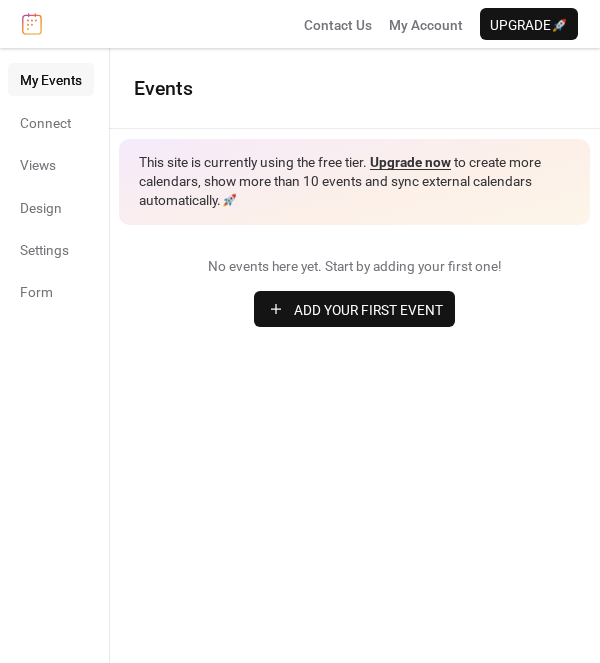 click on "Add Your First Event" at bounding box center [368, 310] 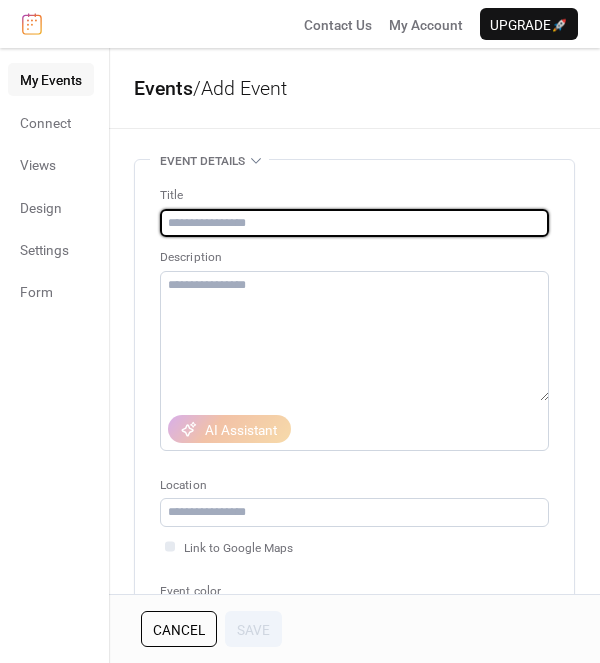 click at bounding box center [354, 223] 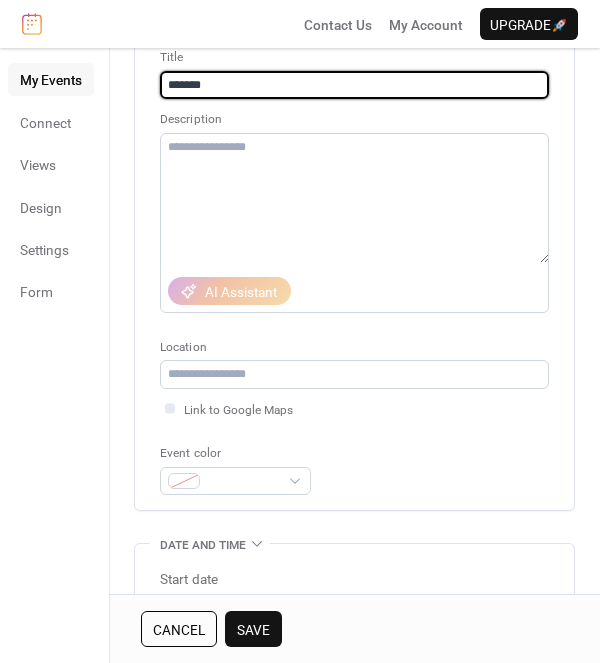 scroll, scrollTop: 140, scrollLeft: 0, axis: vertical 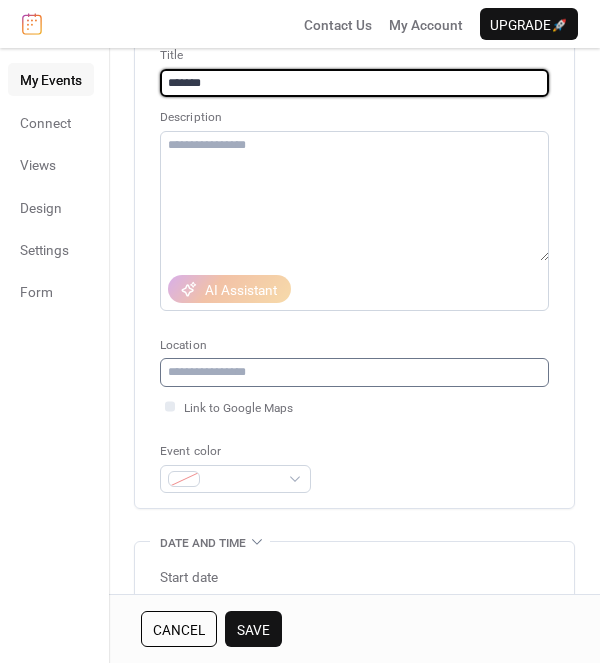 type on "*******" 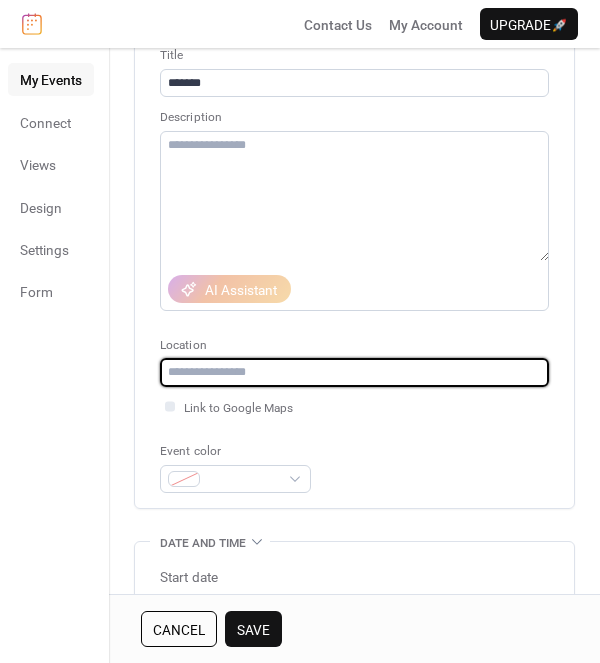 click at bounding box center (354, 372) 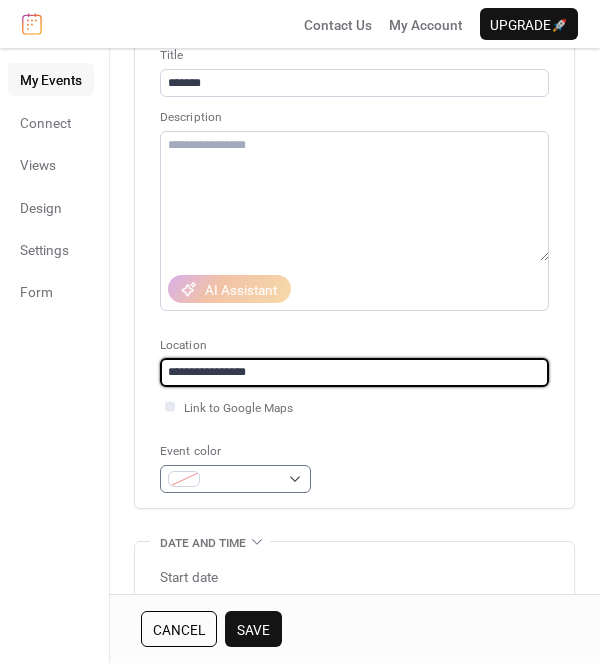 type on "**********" 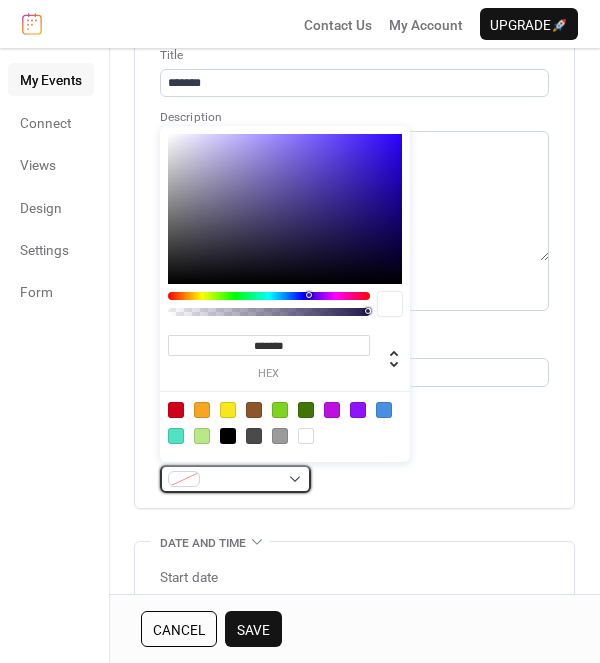 click at bounding box center (243, 480) 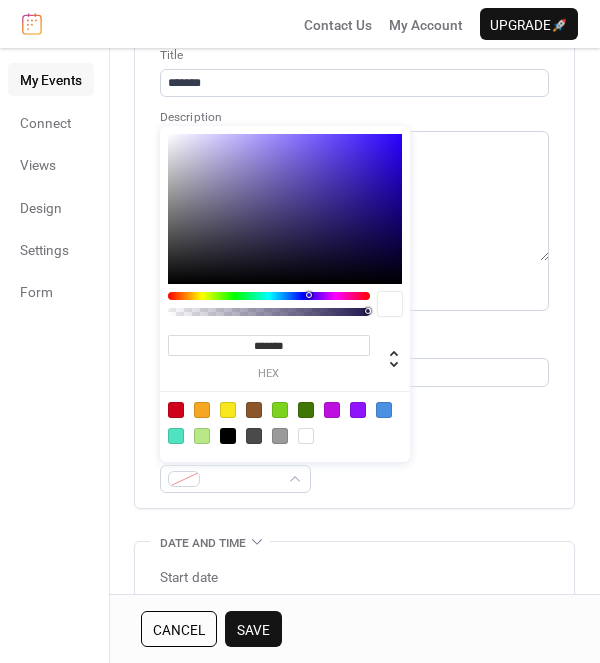click at bounding box center [358, 410] 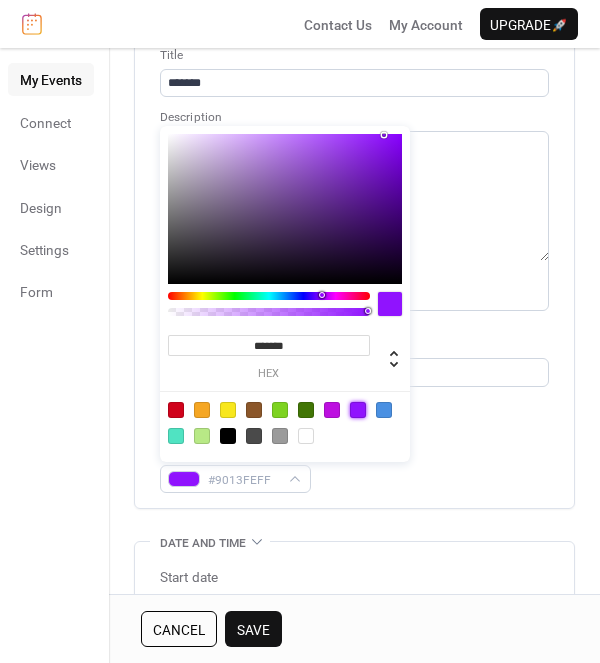 click on "Event color #9013FEFF" at bounding box center [354, 467] 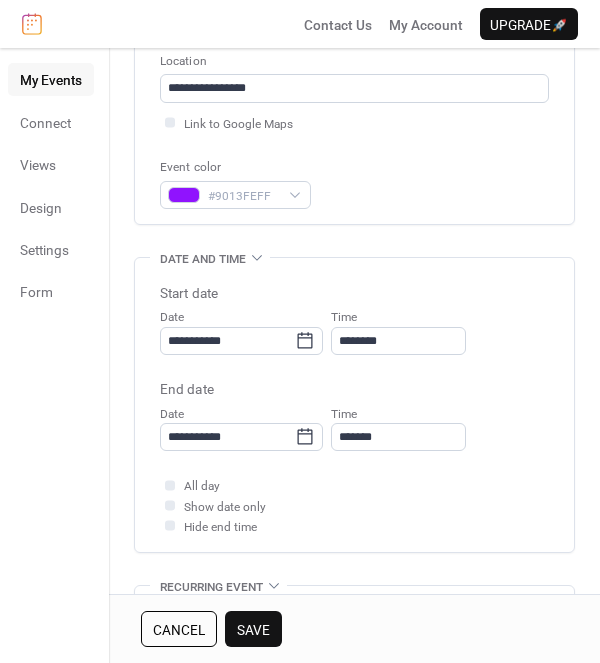 scroll, scrollTop: 427, scrollLeft: 0, axis: vertical 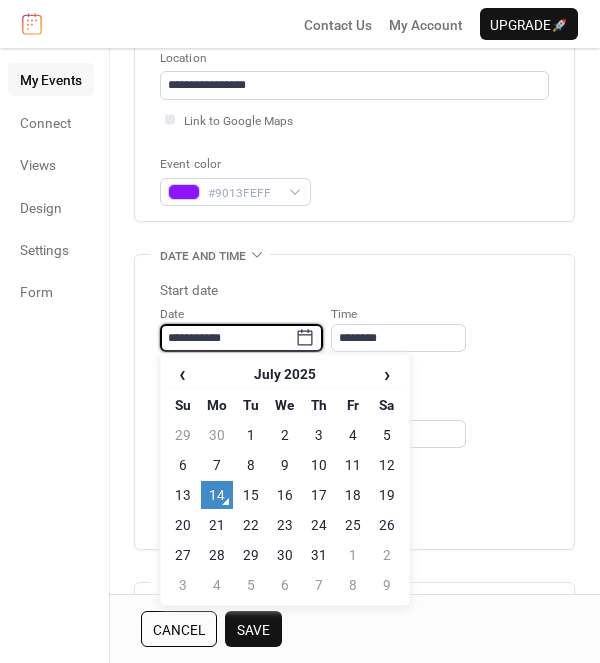 click on "**********" at bounding box center (227, 338) 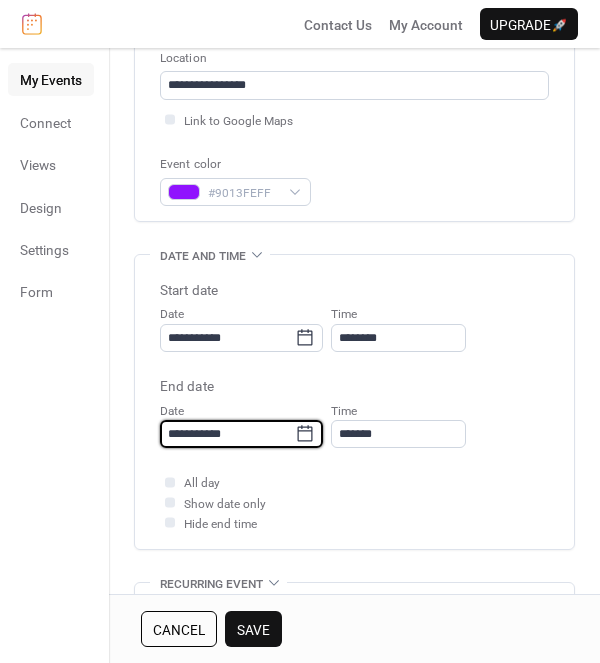 click on "**********" at bounding box center (227, 434) 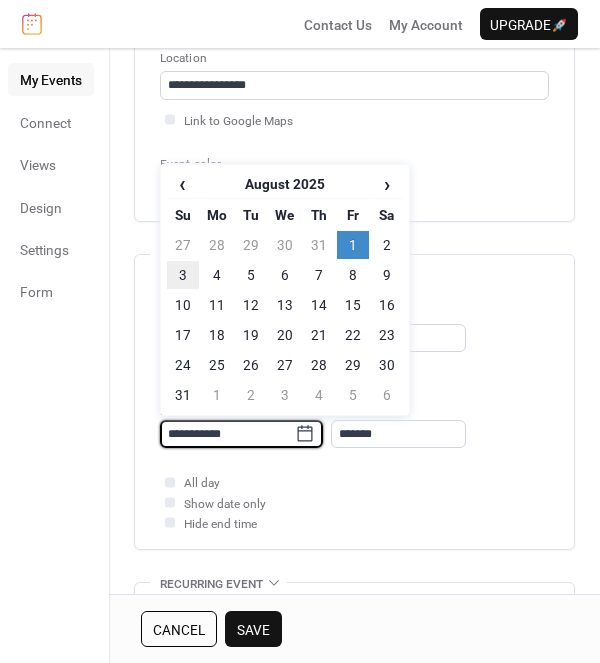 click on "3" at bounding box center (183, 275) 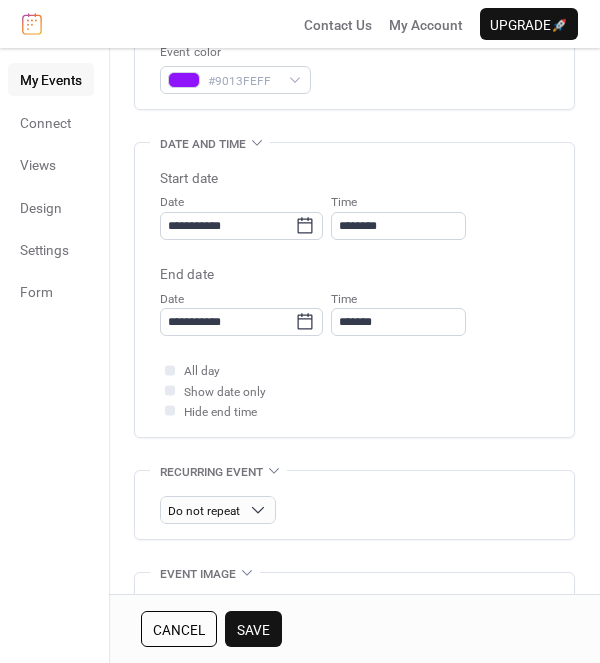 scroll, scrollTop: 548, scrollLeft: 0, axis: vertical 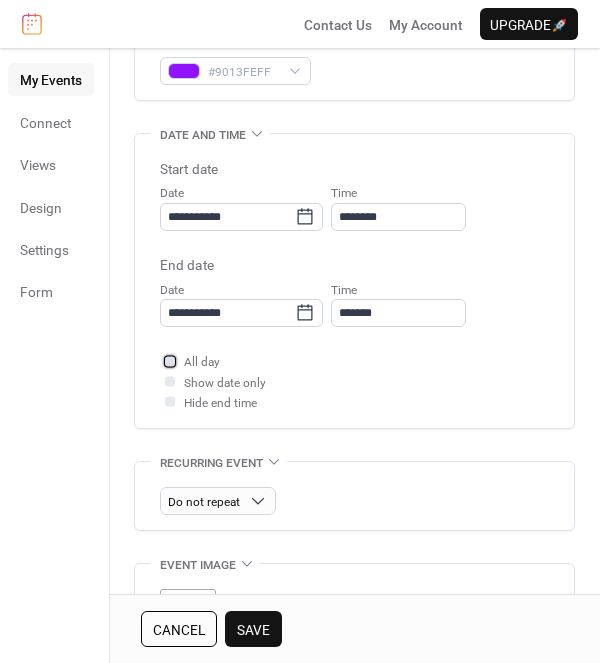click at bounding box center (170, 361) 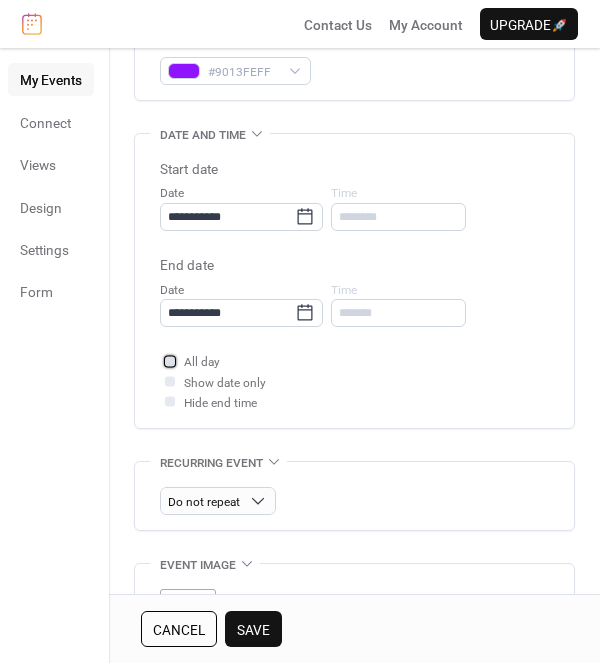 click 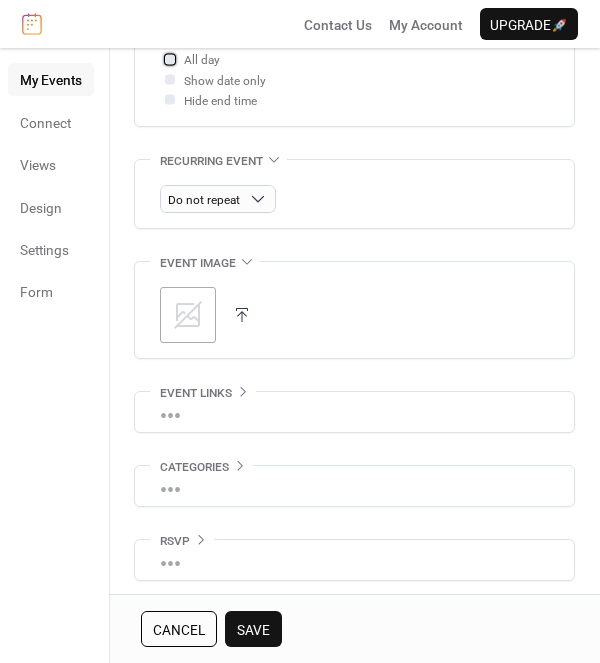 scroll, scrollTop: 849, scrollLeft: 0, axis: vertical 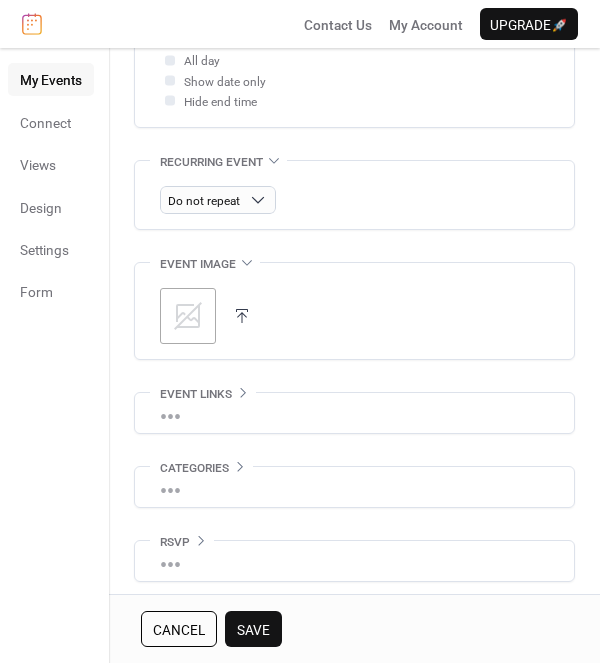 click at bounding box center [242, 316] 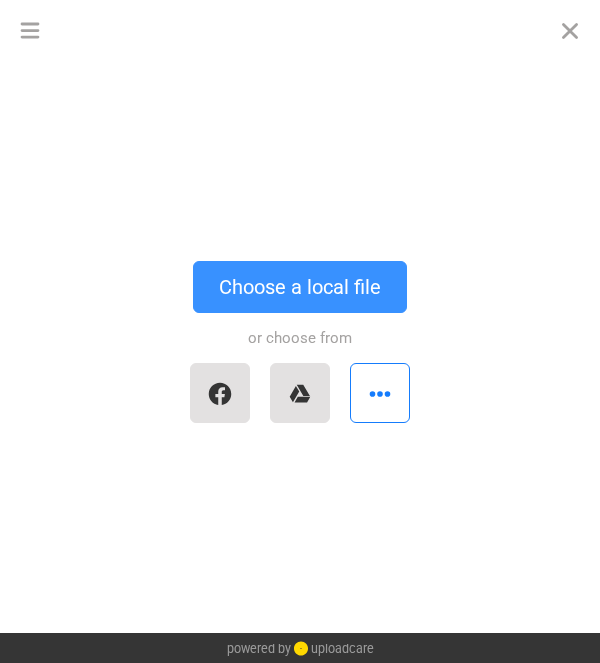 click on "Choose a local file" at bounding box center (300, 287) 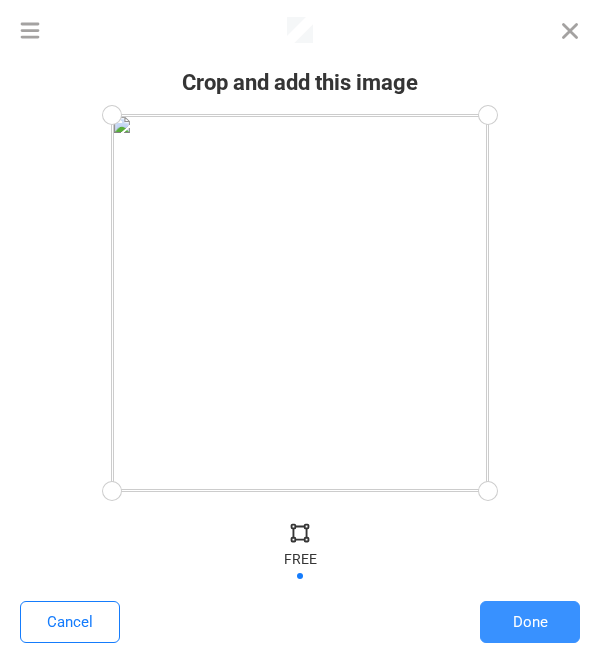 click on "Done" at bounding box center (530, 622) 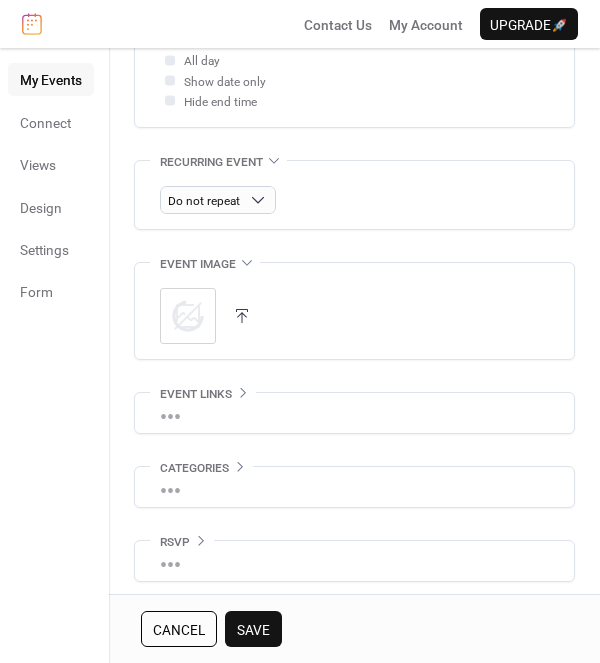 click on "•••" at bounding box center [354, 413] 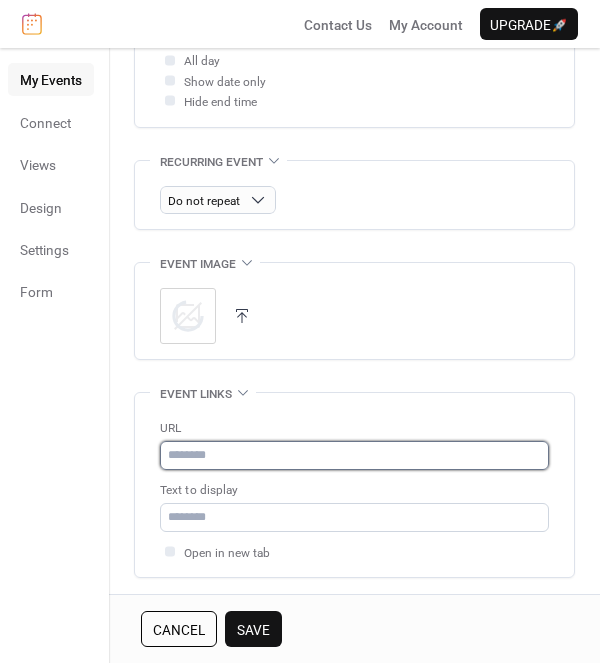 click at bounding box center [354, 455] 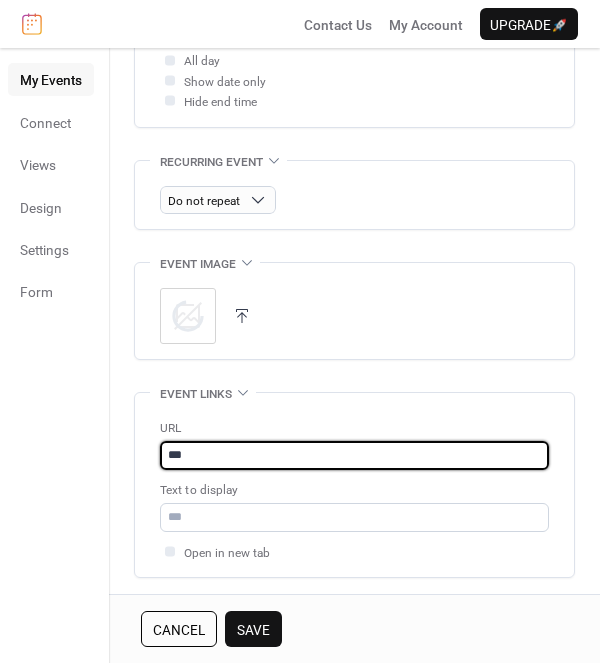 type on "****" 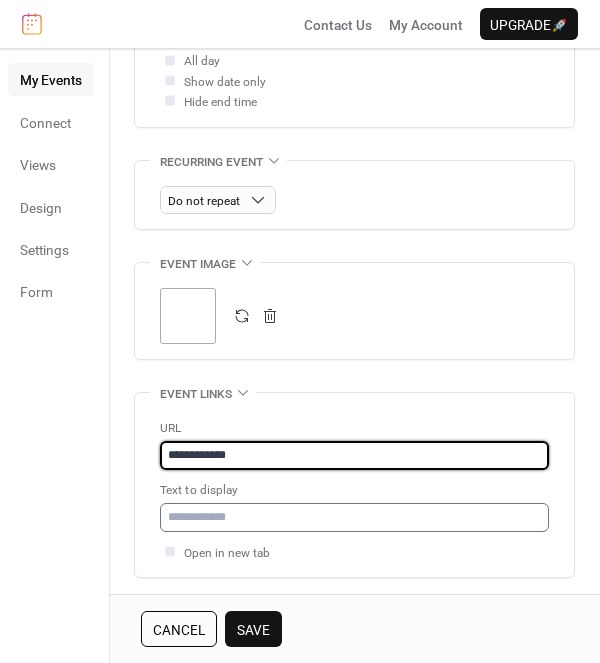 type on "**********" 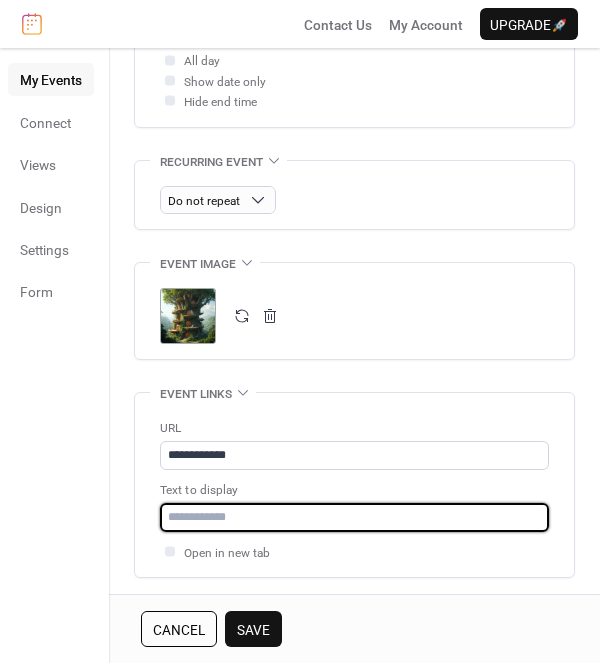 click at bounding box center [354, 517] 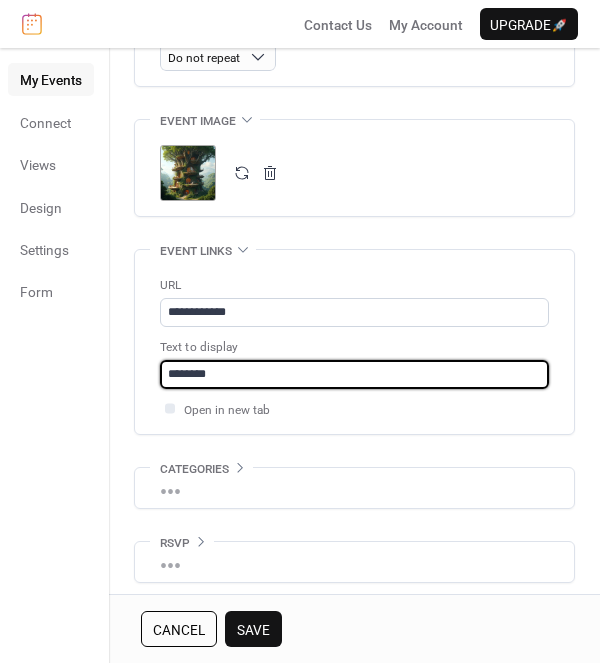 type on "********" 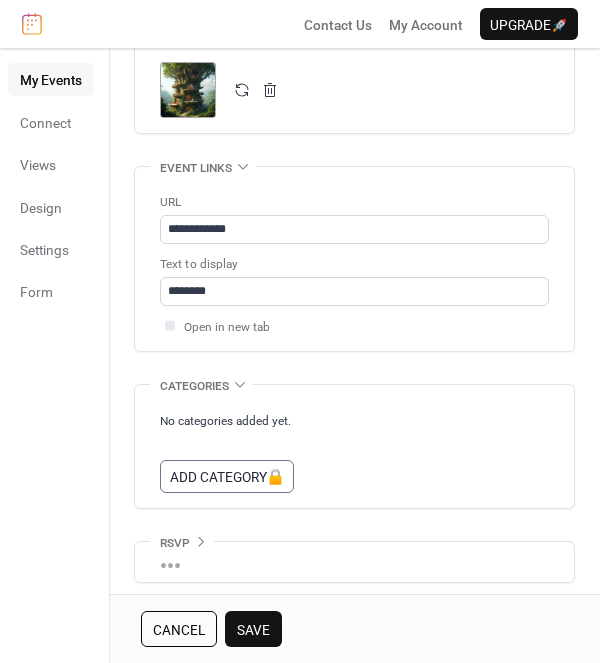 scroll, scrollTop: 1074, scrollLeft: 0, axis: vertical 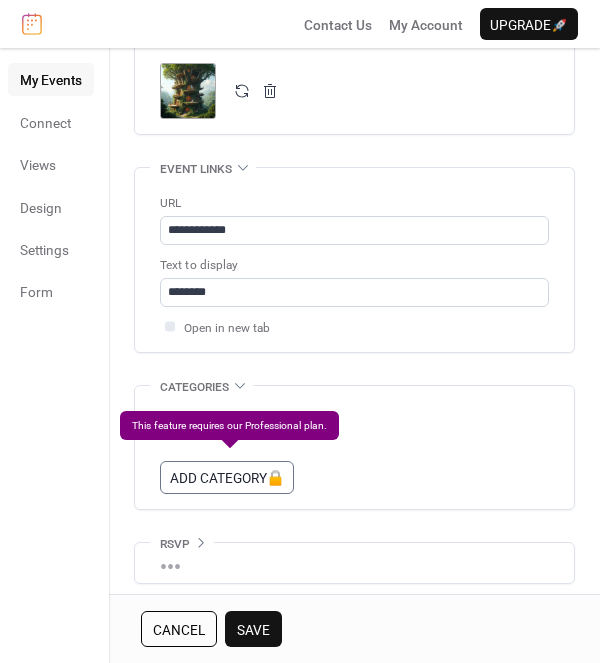 click on "Add Category  🔒" at bounding box center [227, 477] 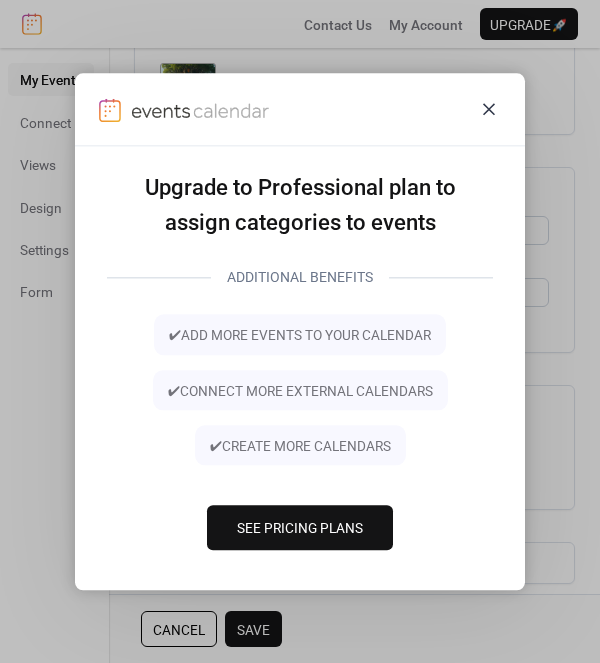 click 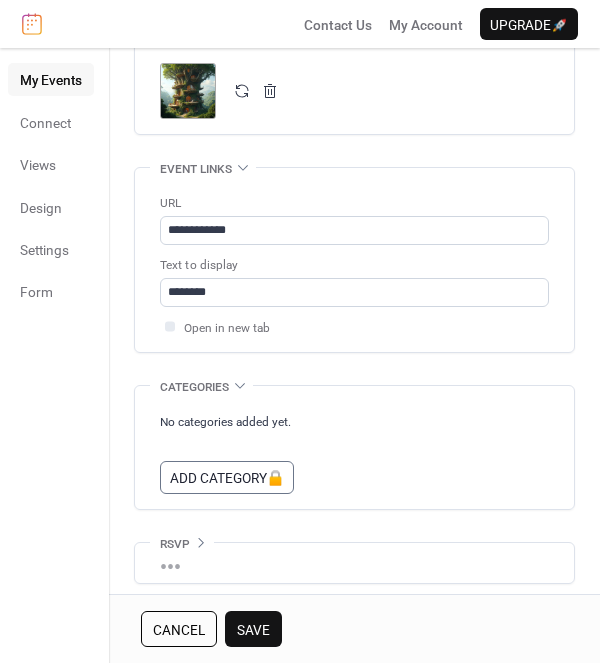 click on "RSVP" at bounding box center (182, 543) 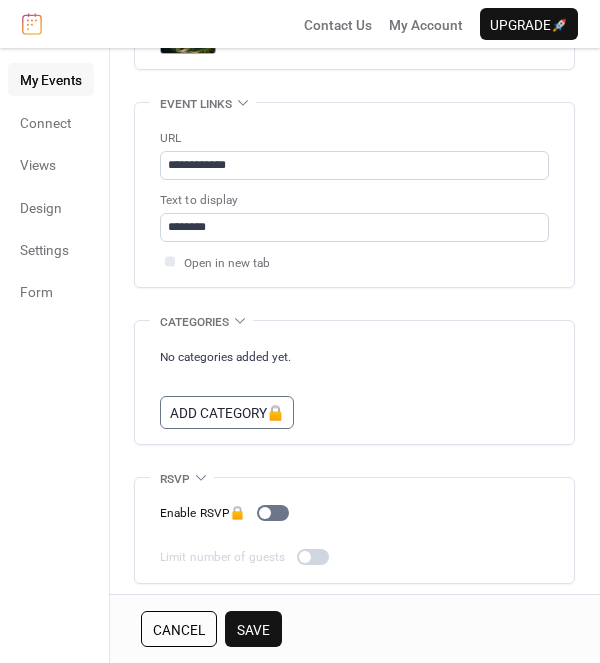 scroll, scrollTop: 1138, scrollLeft: 0, axis: vertical 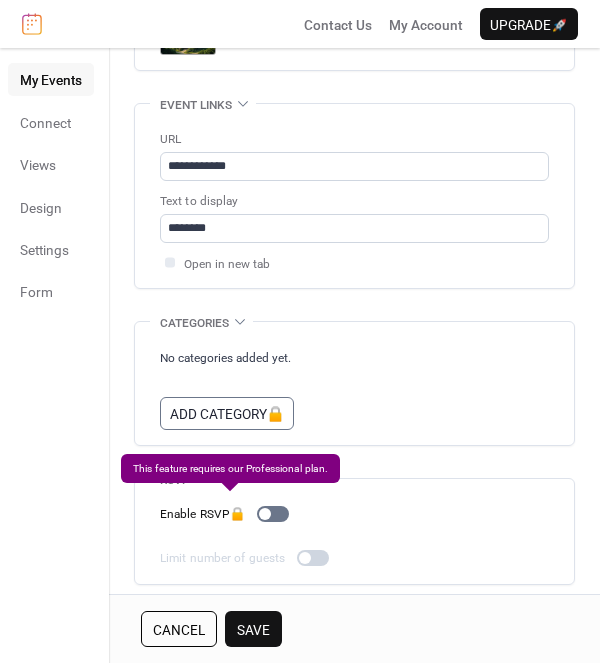 click on "Enable RSVP  🔒" at bounding box center (228, 514) 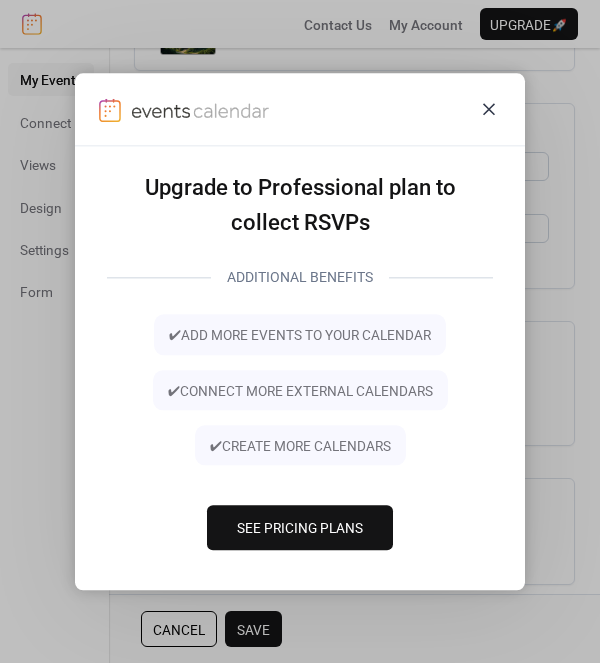 click 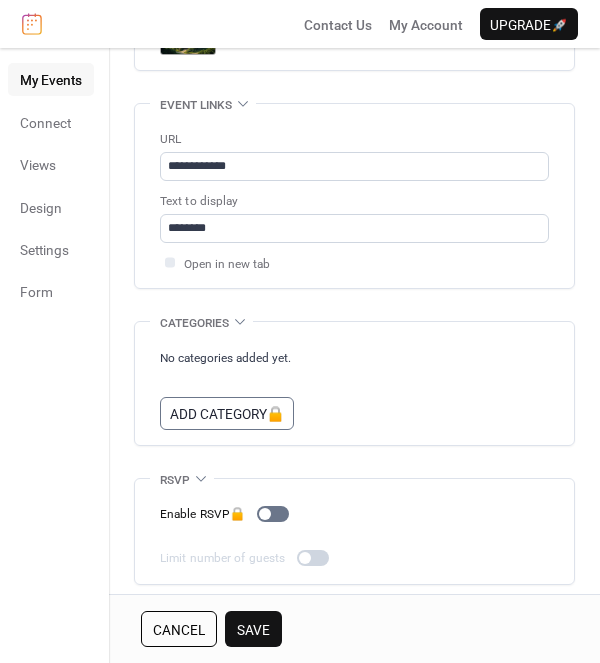 click on "Save" at bounding box center [253, 630] 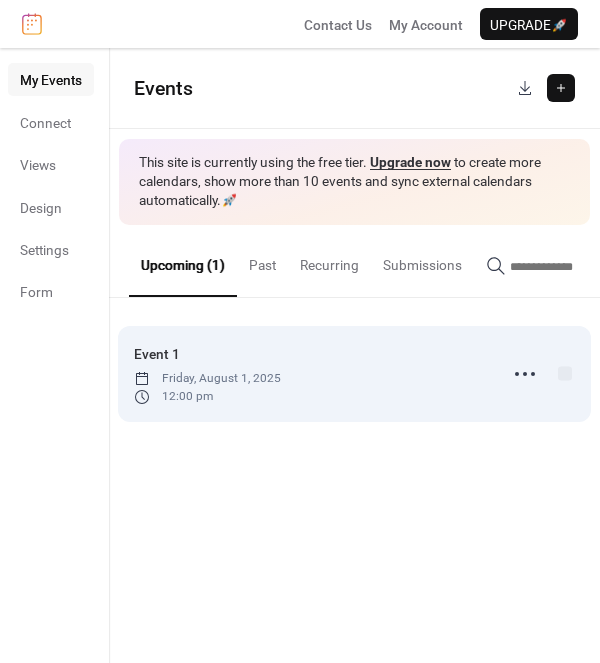 click on "12:00 pm" at bounding box center (207, 397) 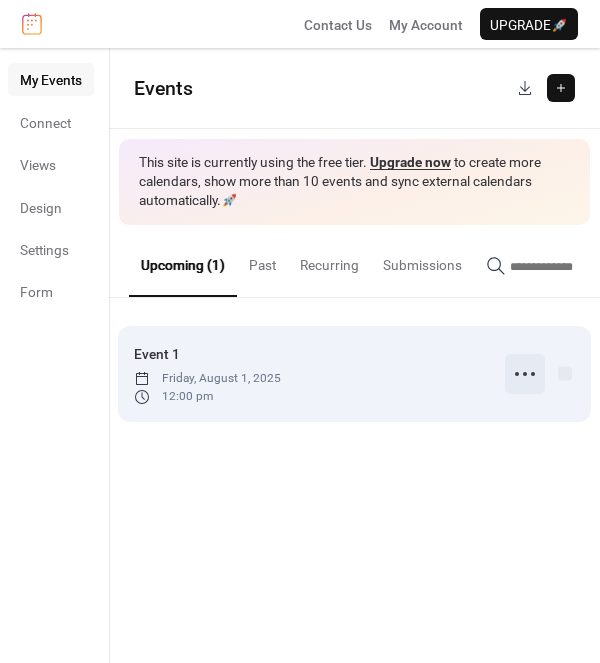 click 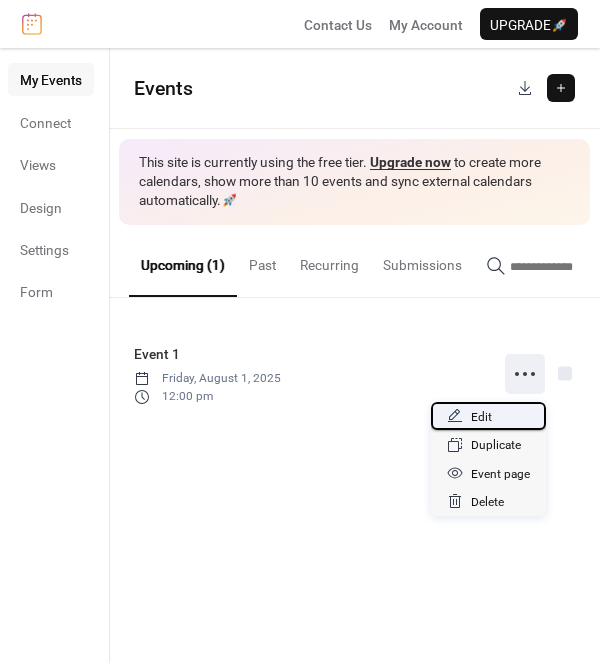 click on "Edit" at bounding box center (488, 416) 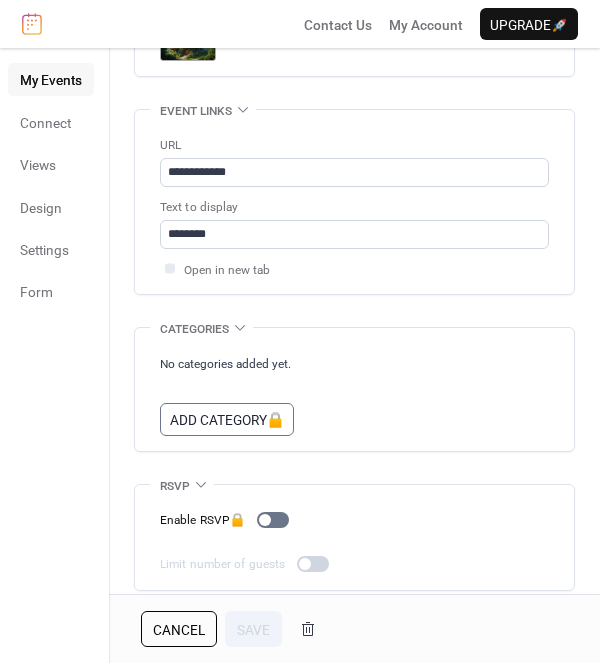 scroll, scrollTop: 1138, scrollLeft: 0, axis: vertical 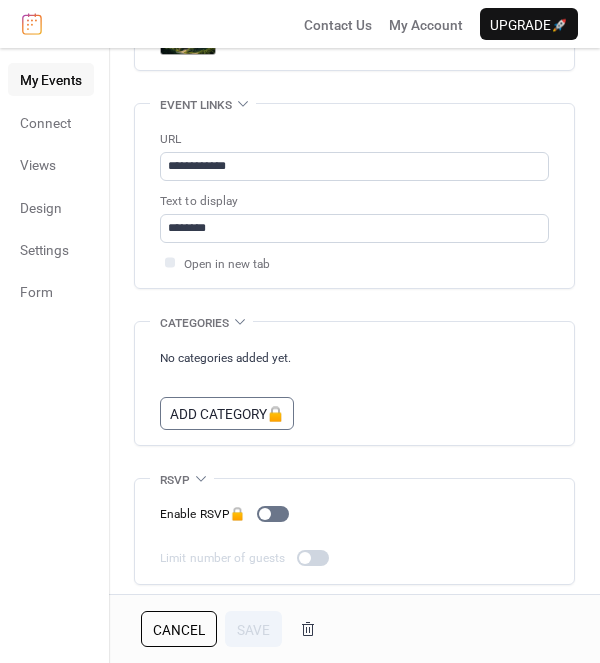click on "Cancel" at bounding box center (179, 630) 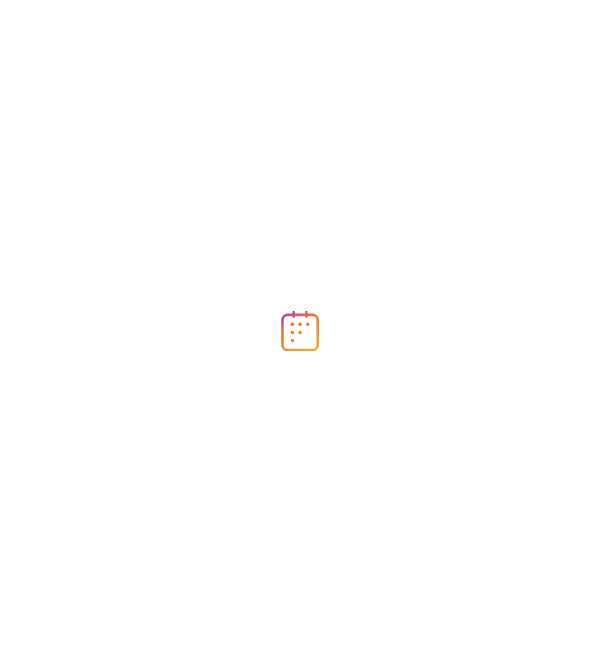 scroll, scrollTop: 0, scrollLeft: 0, axis: both 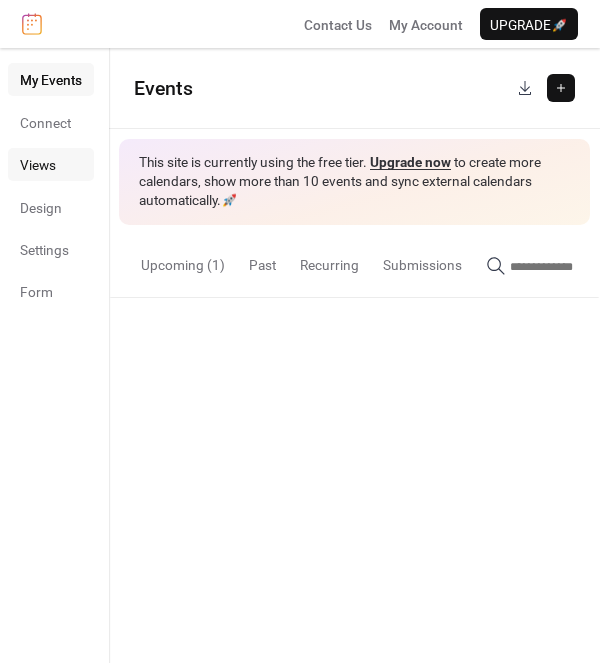 click on "Views" at bounding box center (38, 165) 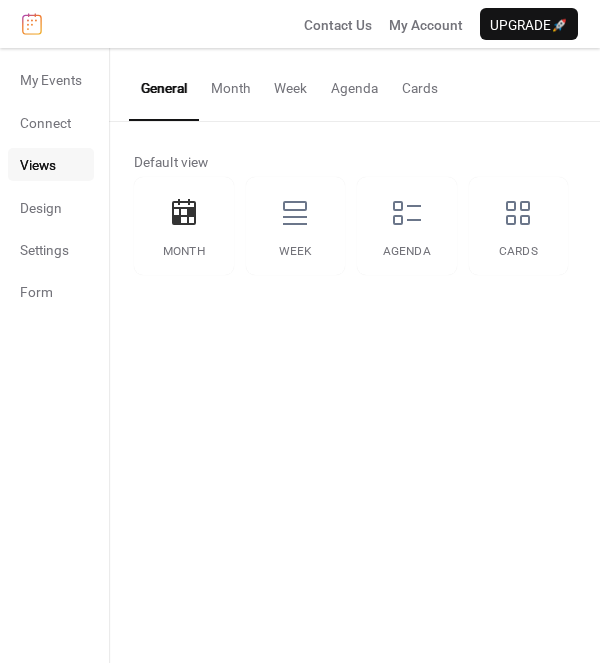 click on "Month" at bounding box center [230, 83] 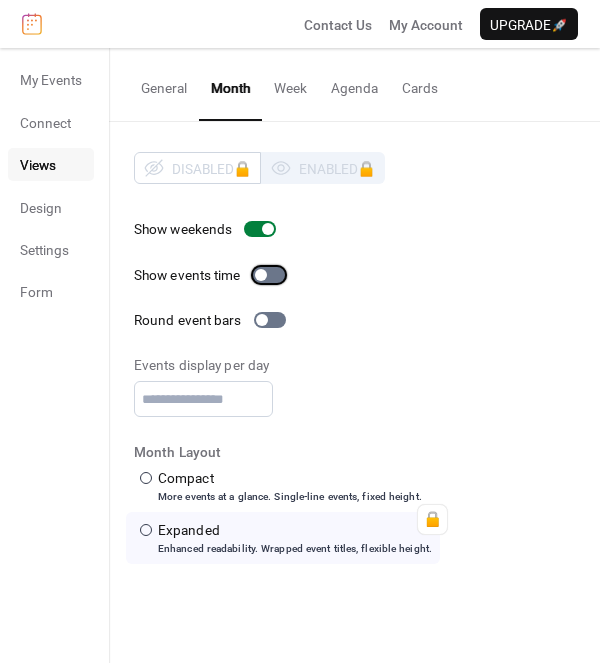 click at bounding box center (261, 275) 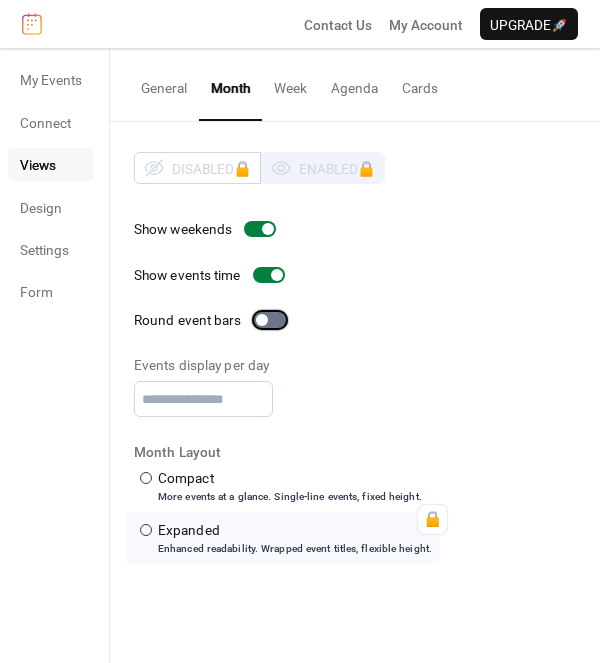 click at bounding box center [262, 320] 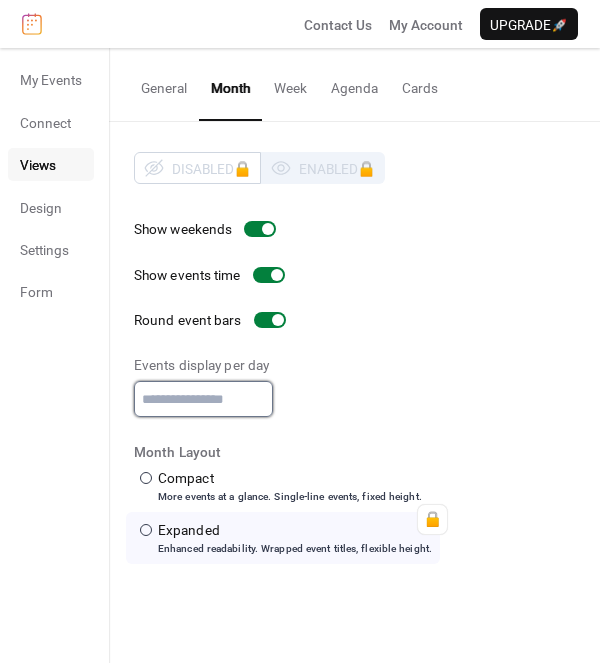 click on "*" at bounding box center [203, 399] 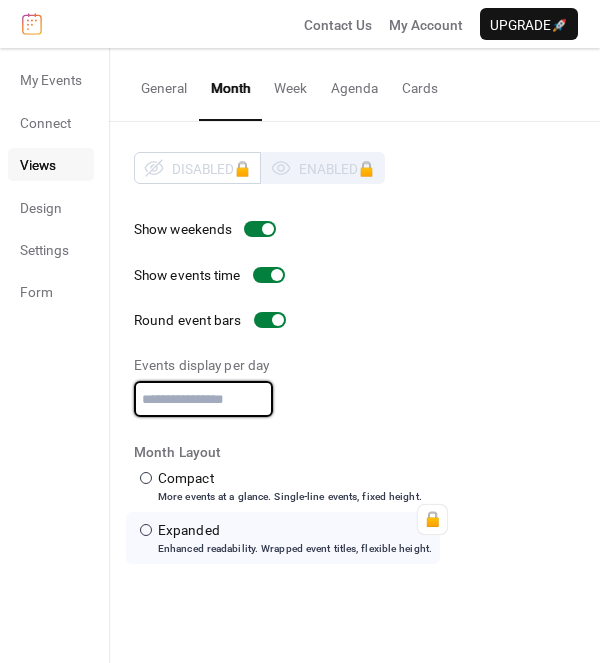 click on "*" at bounding box center (203, 399) 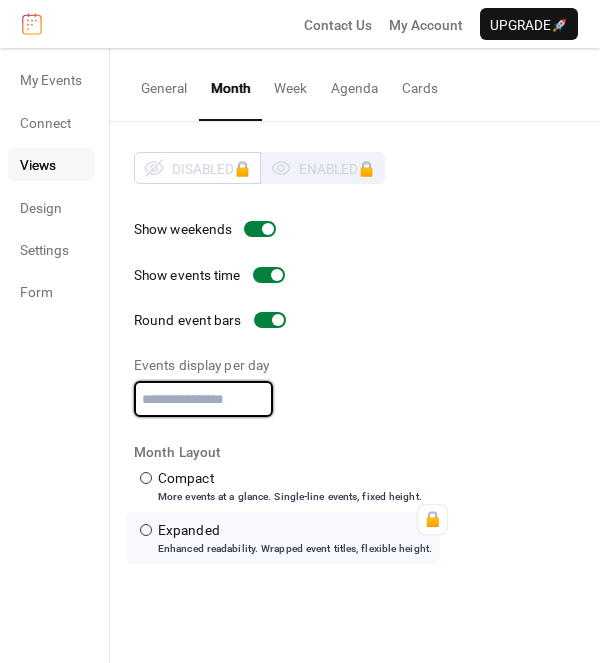 click on "**" at bounding box center (203, 399) 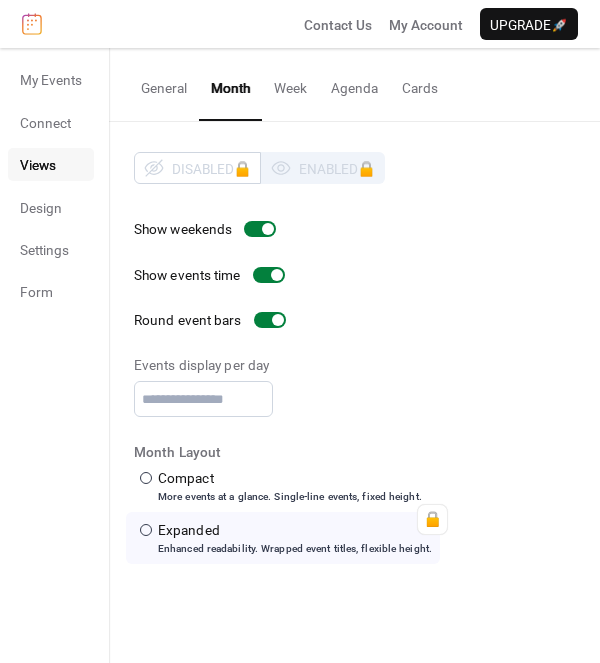 click on "Week" at bounding box center (290, 83) 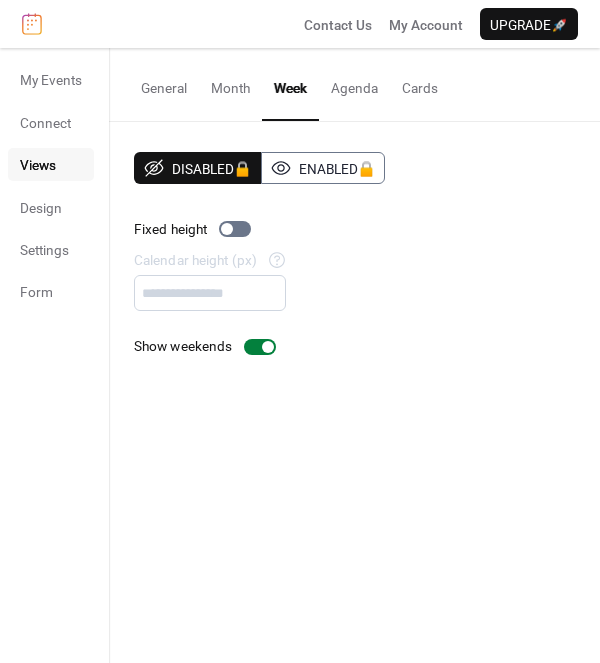 click on "General" at bounding box center [164, 83] 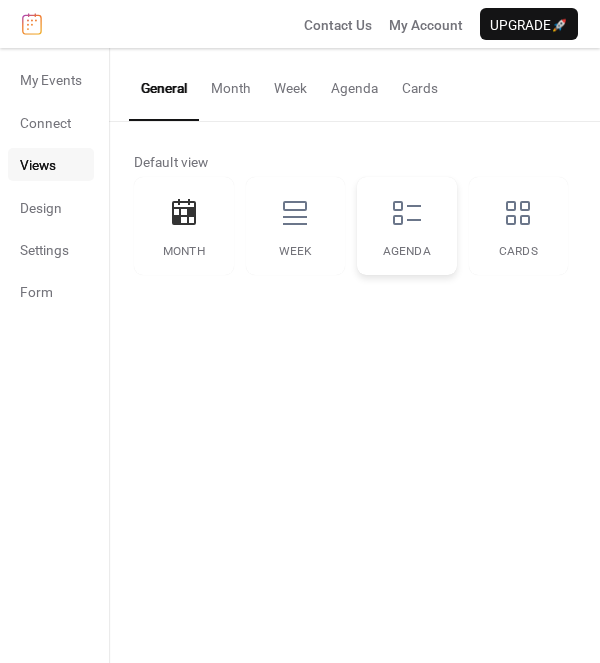 click 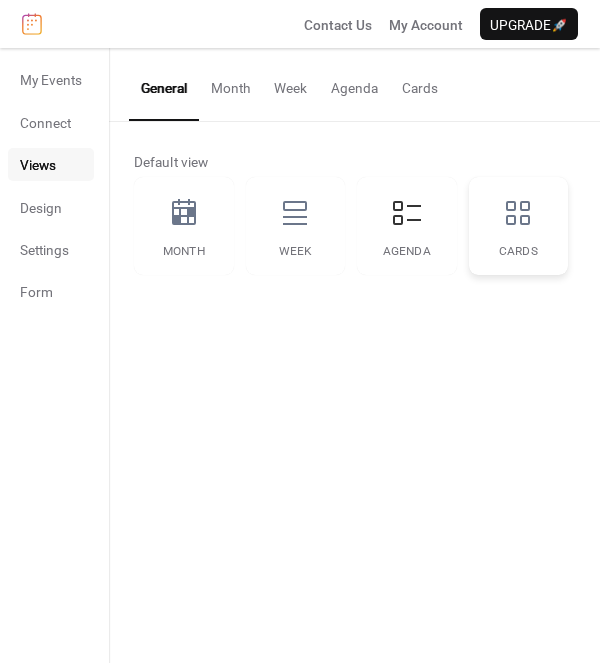 click on "Cards" at bounding box center (519, 226) 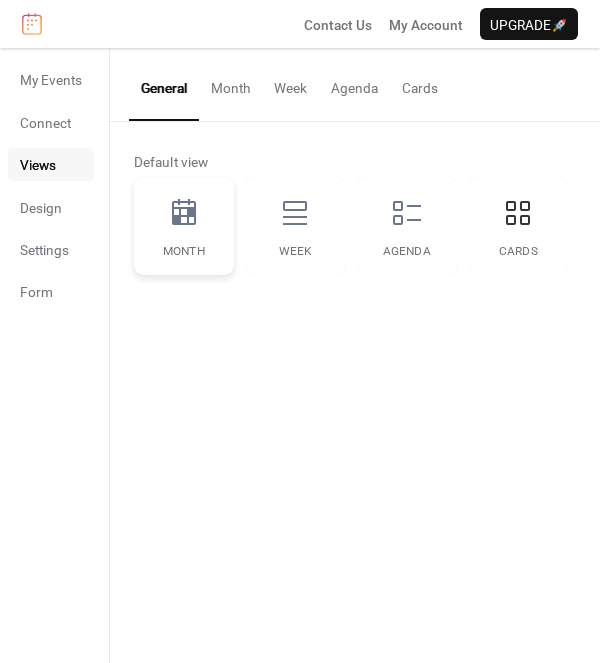 click 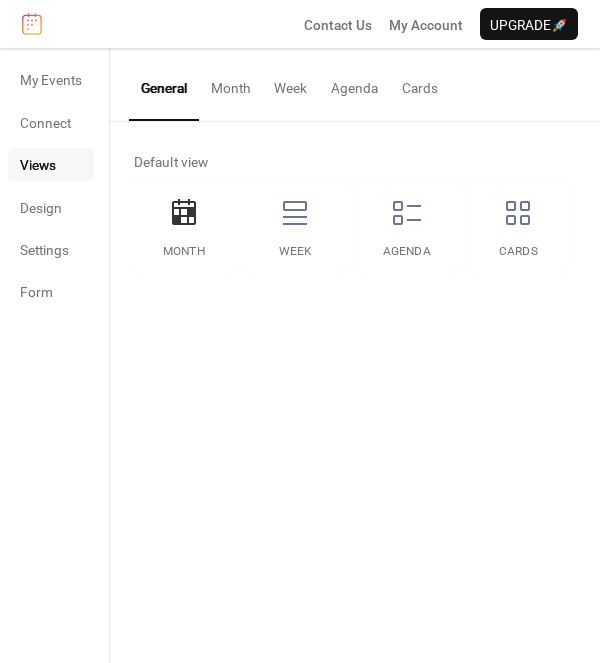 click on "Month" at bounding box center [230, 83] 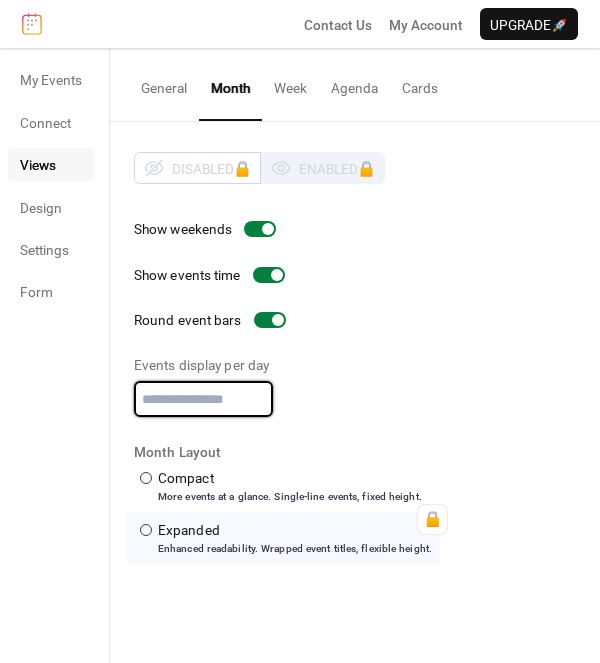 click on "*" at bounding box center [203, 399] 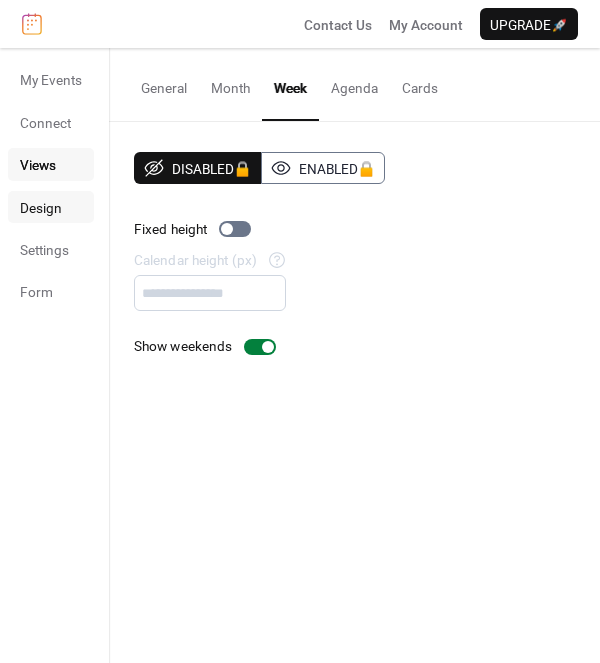 click on "Design" at bounding box center (41, 208) 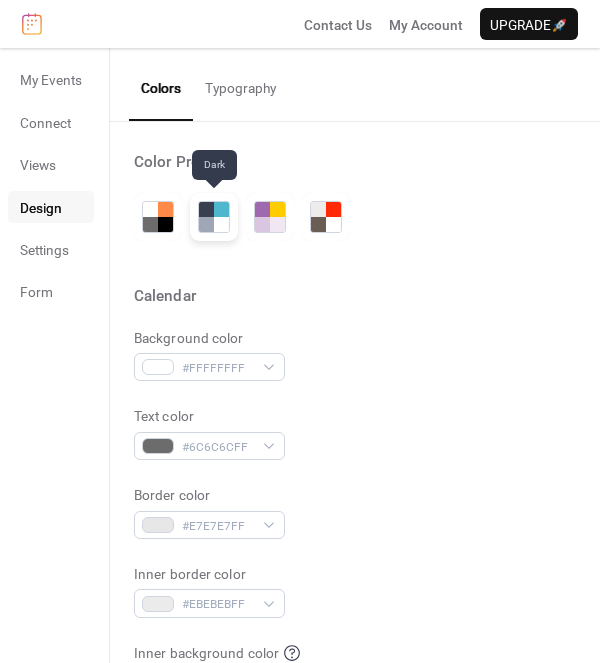 click at bounding box center [221, 209] 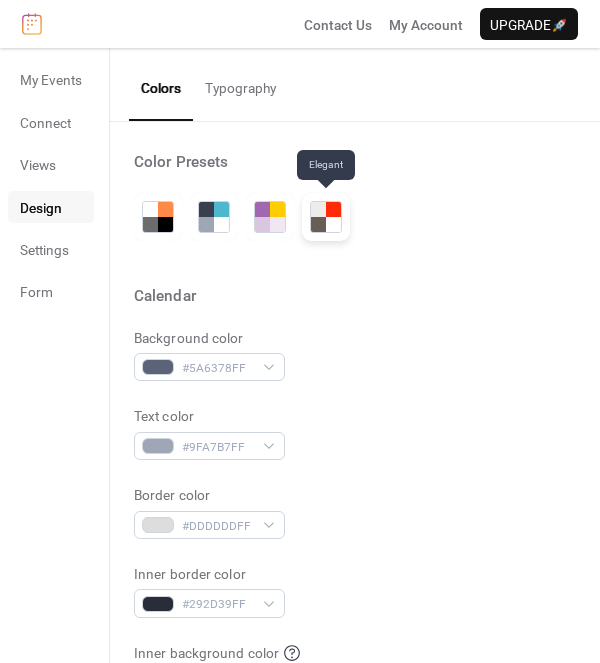 click at bounding box center (318, 209) 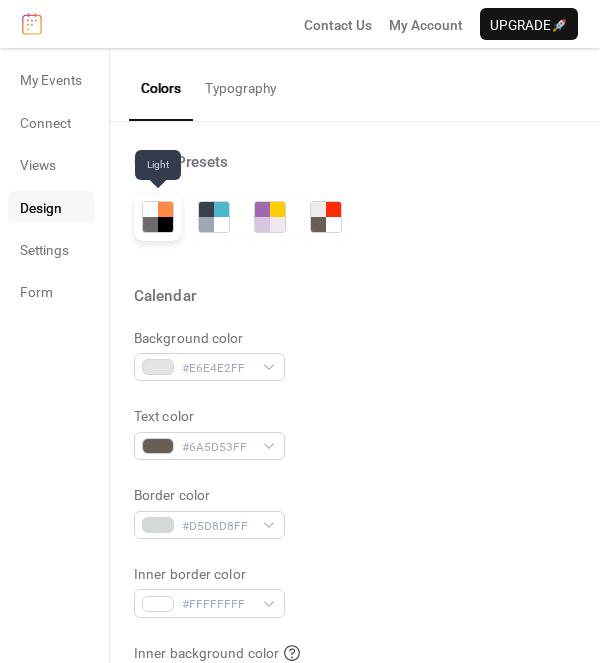 click at bounding box center [150, 224] 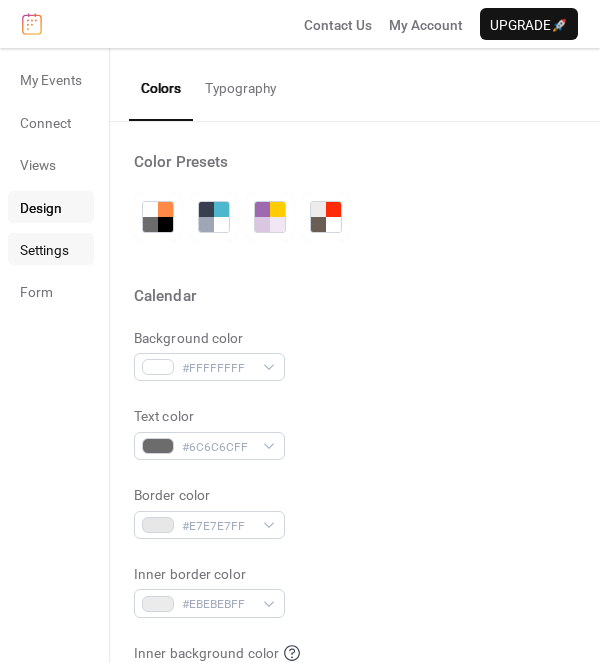 click on "Settings" at bounding box center [44, 250] 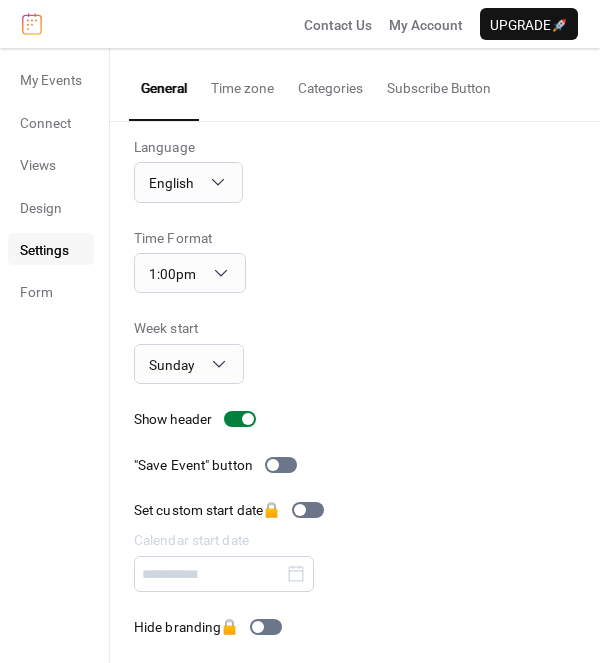 scroll, scrollTop: 14, scrollLeft: 0, axis: vertical 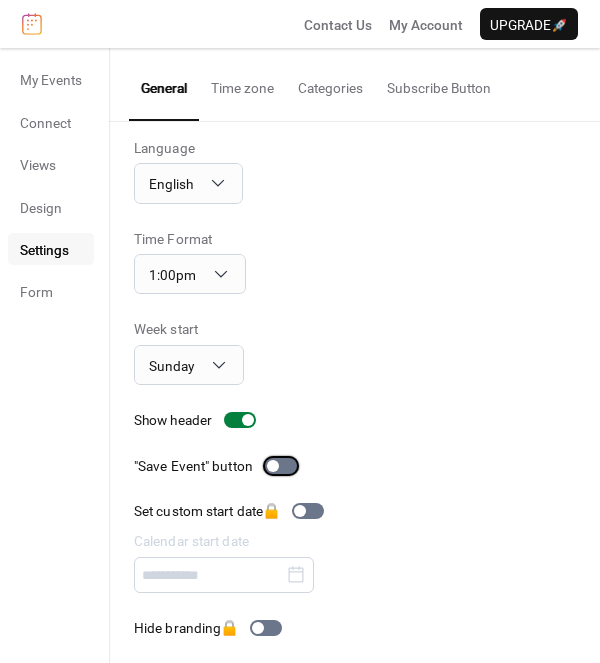 click at bounding box center [273, 466] 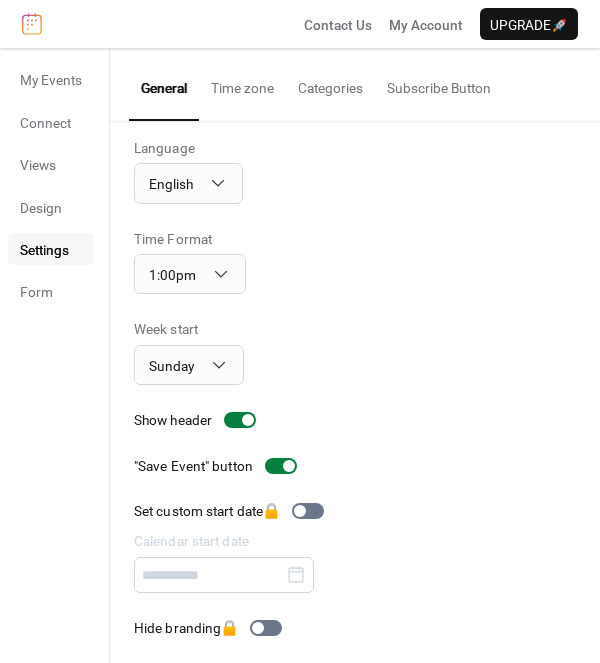 click on "Time zone" at bounding box center [242, 83] 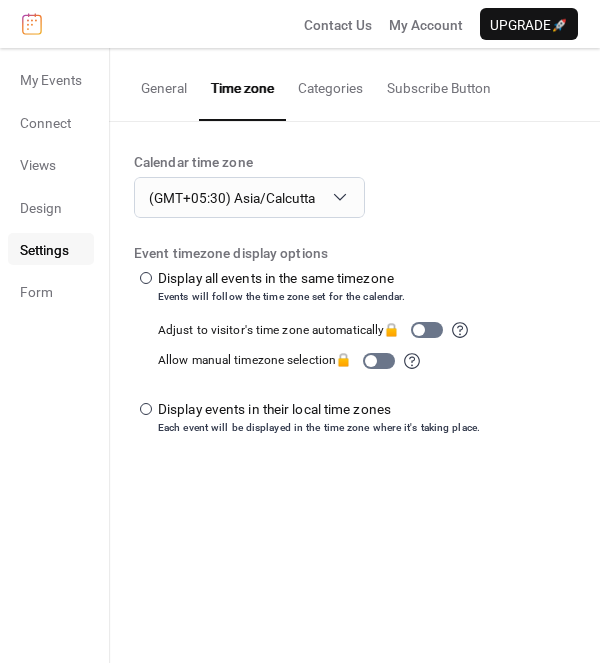 scroll, scrollTop: 0, scrollLeft: 0, axis: both 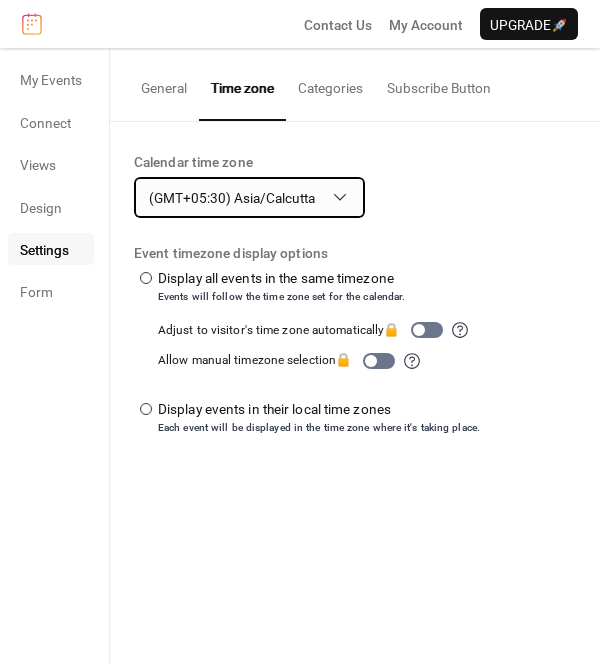 click on "(GMT+05:30) Asia/Calcutta" at bounding box center (232, 198) 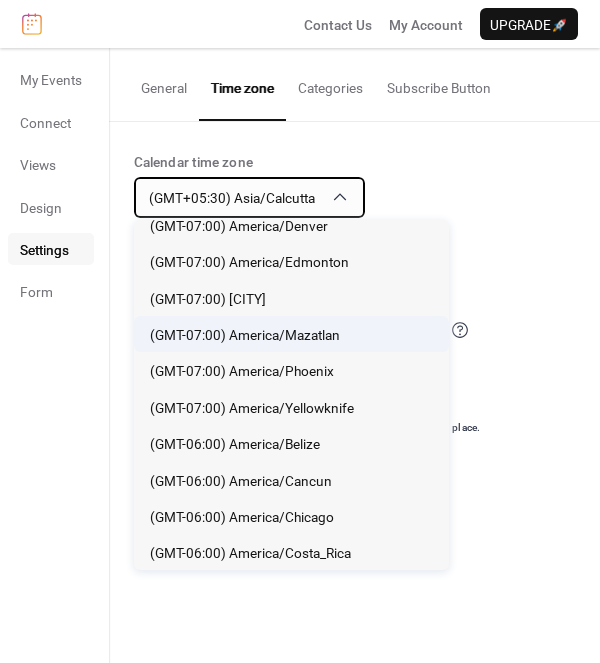 scroll, scrollTop: 708, scrollLeft: 0, axis: vertical 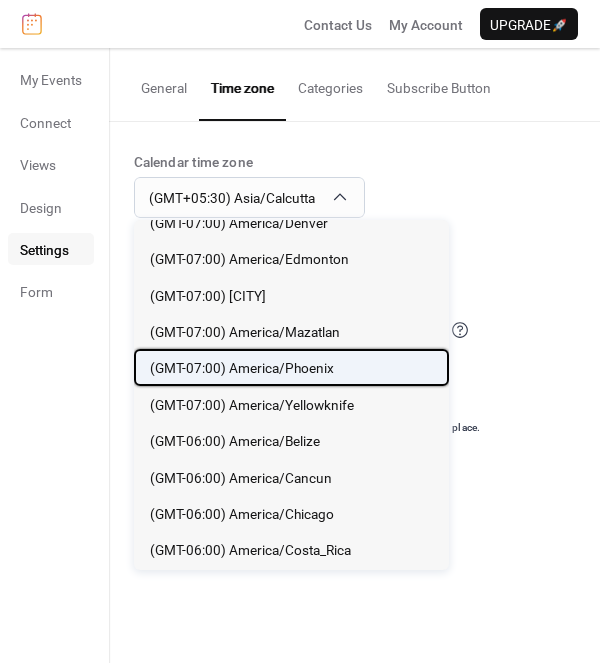click on "(GMT-07:00) America/Phoenix" at bounding box center (242, 368) 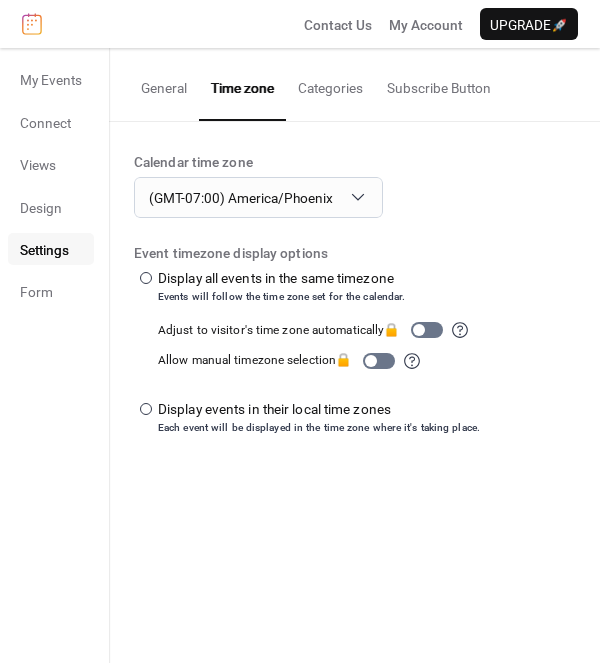 click on "Categories" at bounding box center [330, 83] 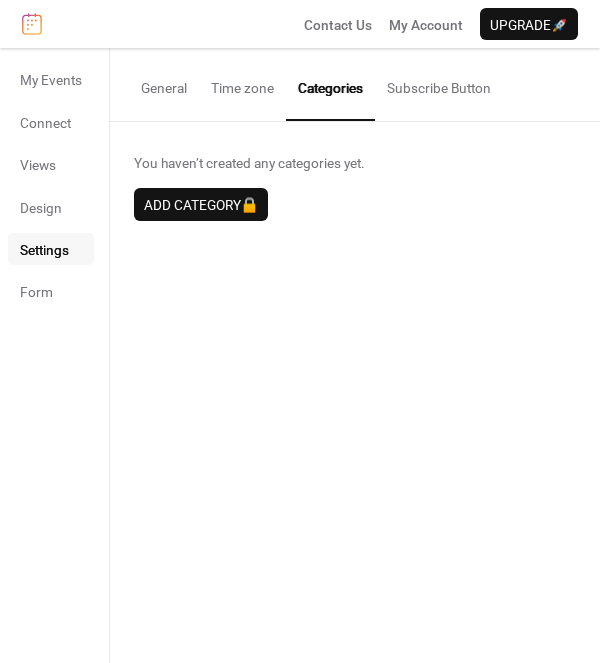 click on "Subscribe Button" at bounding box center (439, 83) 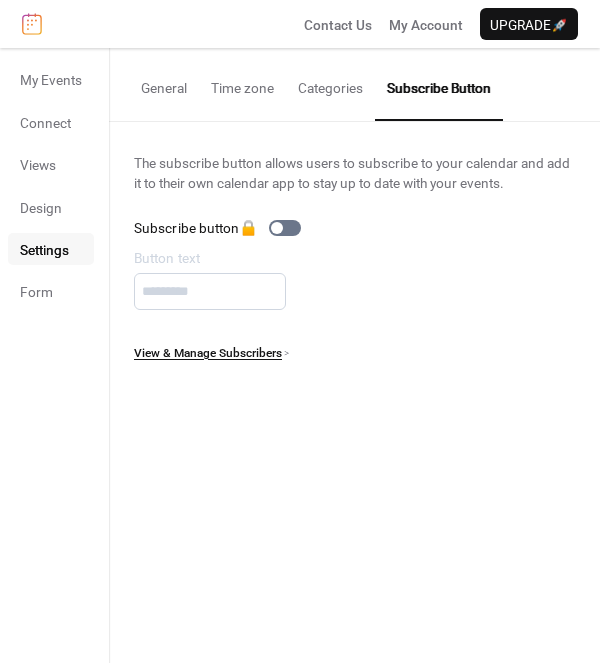click on "General" at bounding box center [164, 83] 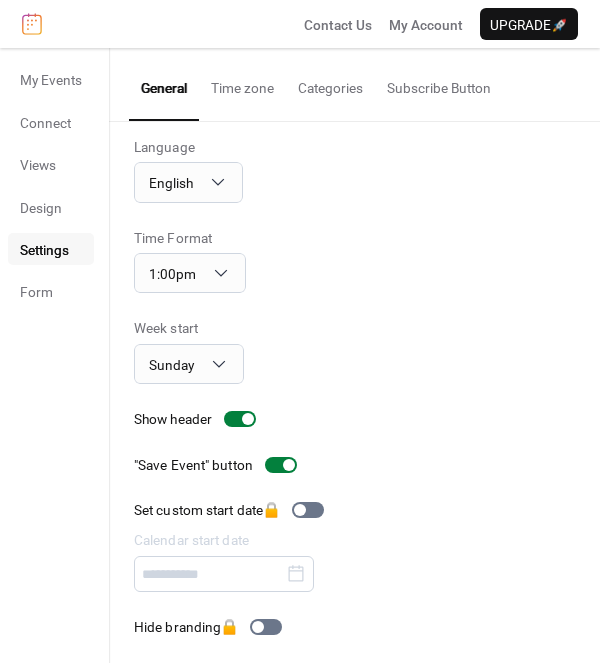 scroll, scrollTop: 14, scrollLeft: 0, axis: vertical 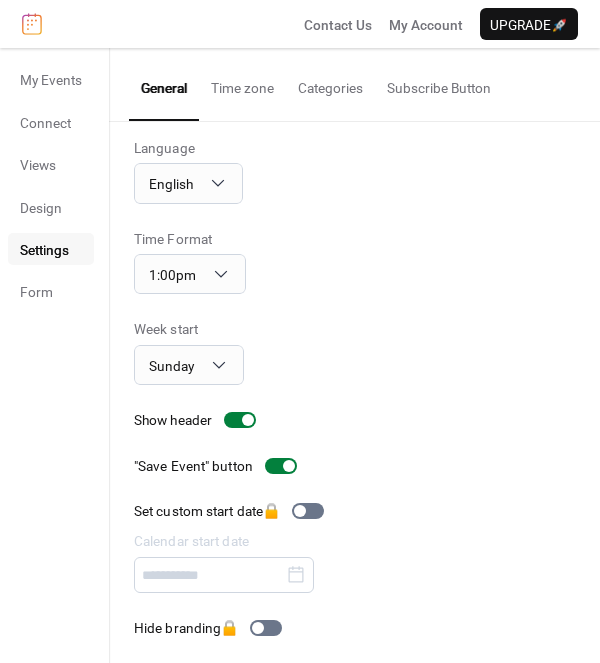 click on "Time zone" at bounding box center (242, 83) 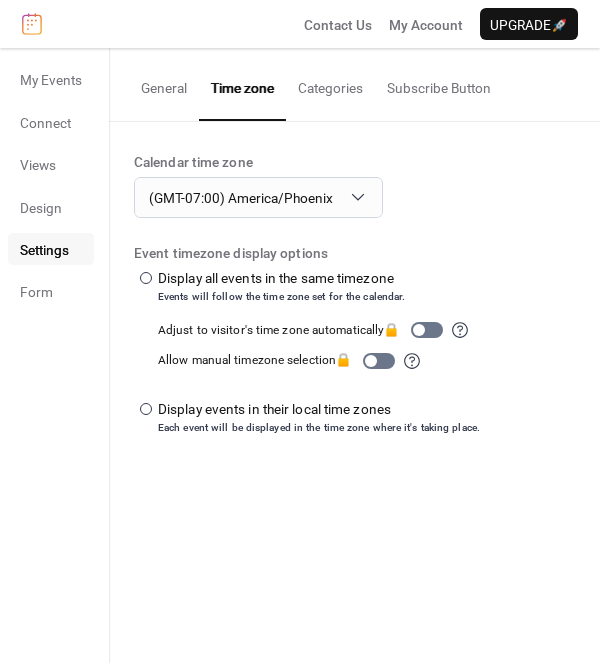 click on "Categories" at bounding box center (330, 83) 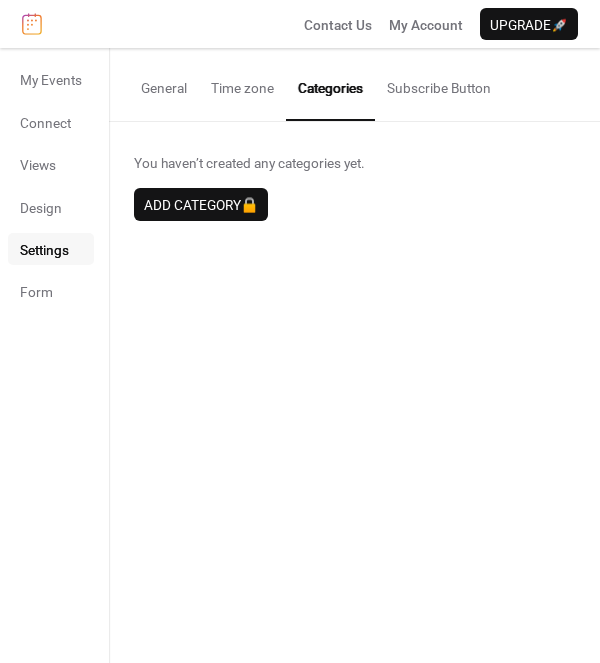 click on "Subscribe Button" at bounding box center (439, 83) 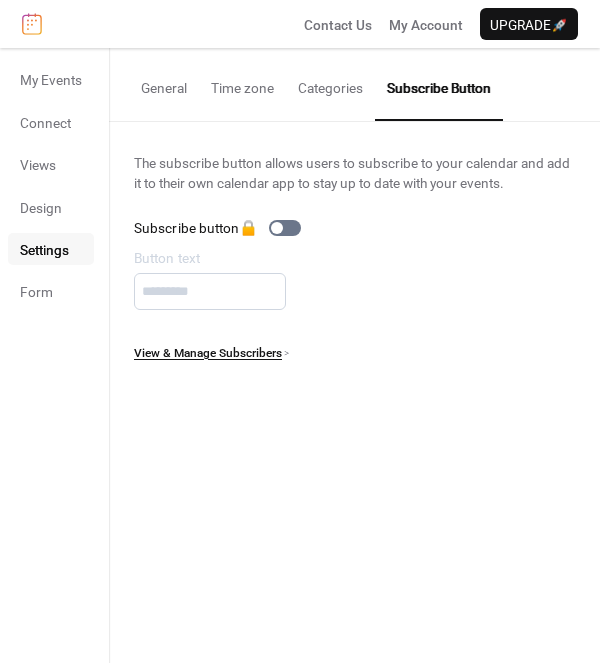 click on "View & Manage Subscribers" at bounding box center [208, 353] 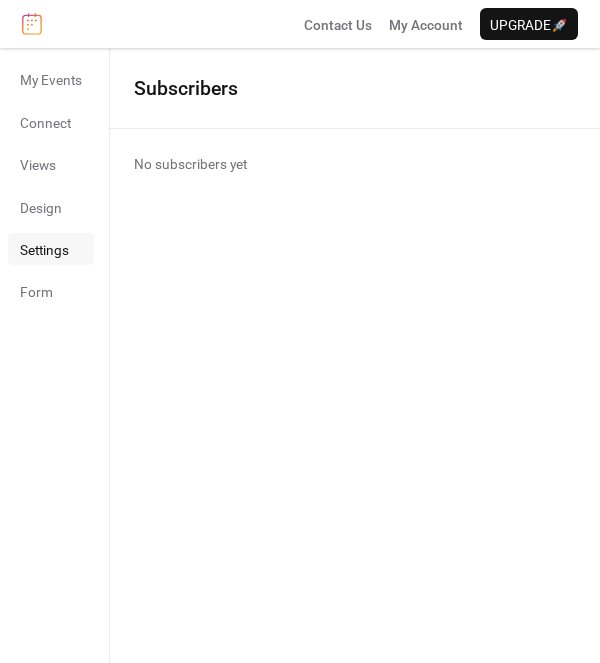 click on "Settings" at bounding box center [44, 250] 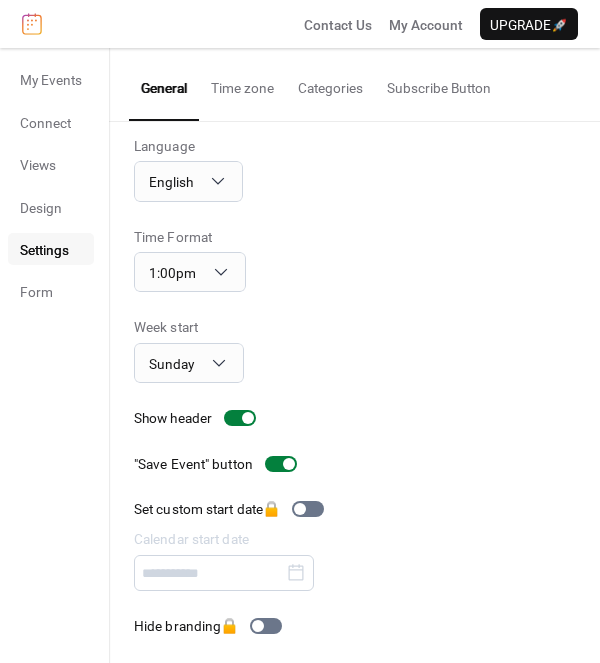 scroll, scrollTop: 14, scrollLeft: 0, axis: vertical 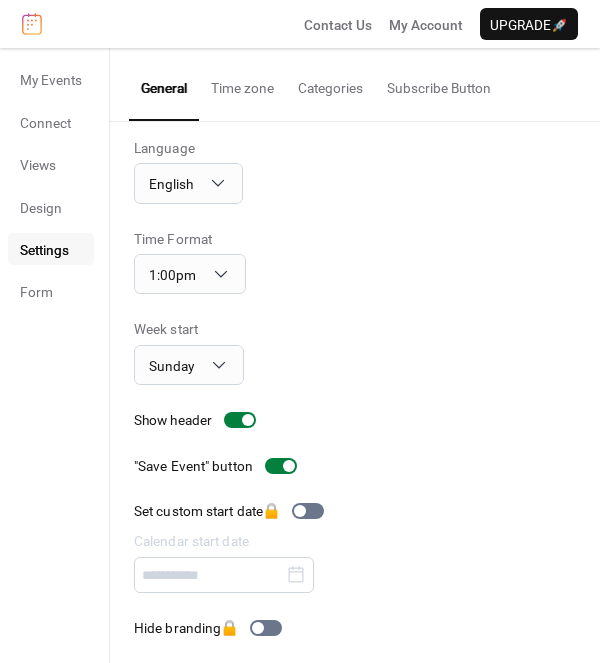 click on "Subscribe Button" at bounding box center (439, 83) 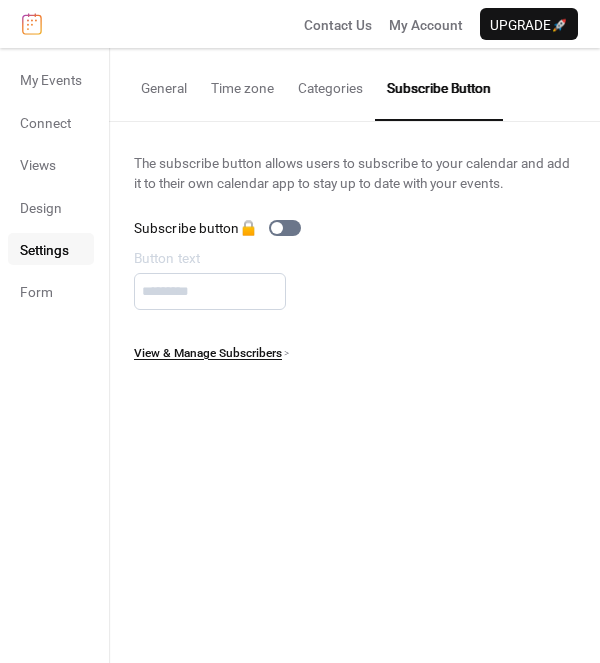 click on "Categories" at bounding box center [330, 83] 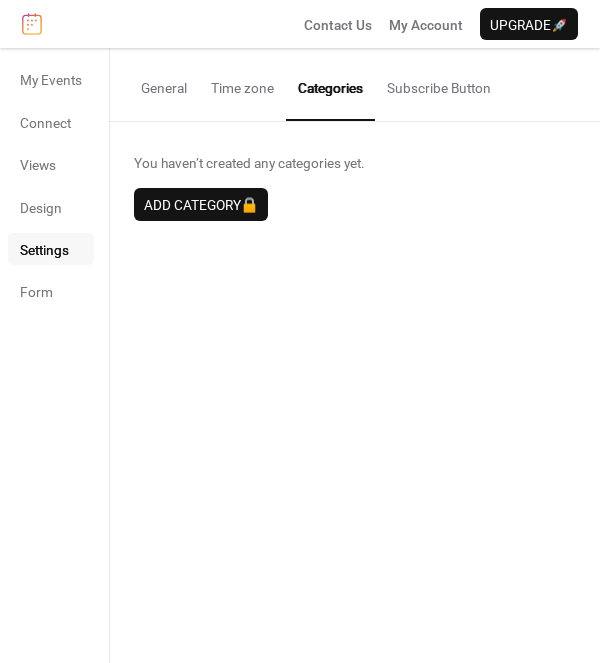 click on "Time zone" at bounding box center (242, 83) 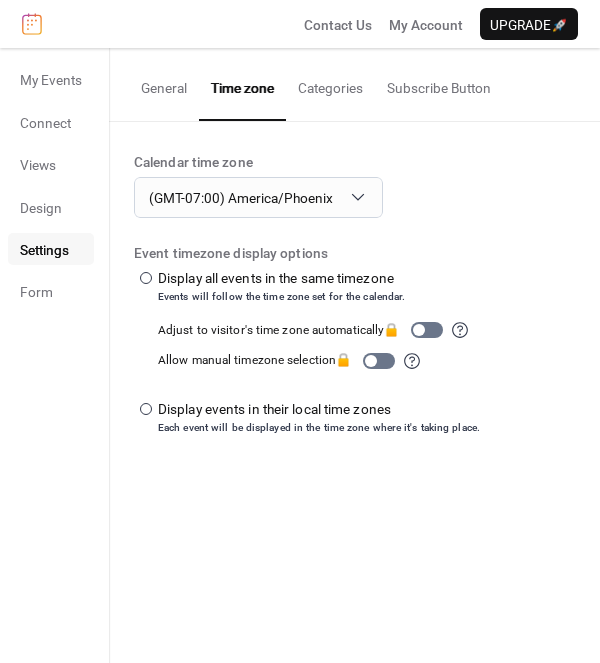 click on "General" at bounding box center [164, 83] 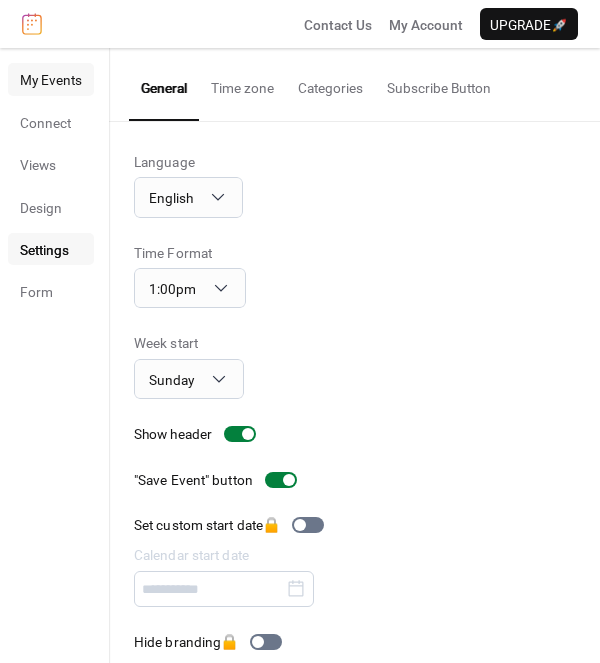 scroll, scrollTop: 0, scrollLeft: 0, axis: both 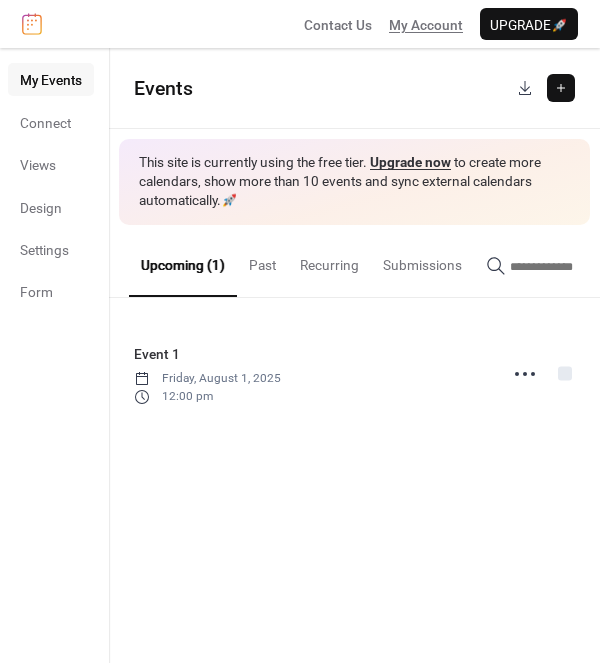 click on "My Account" at bounding box center [426, 25] 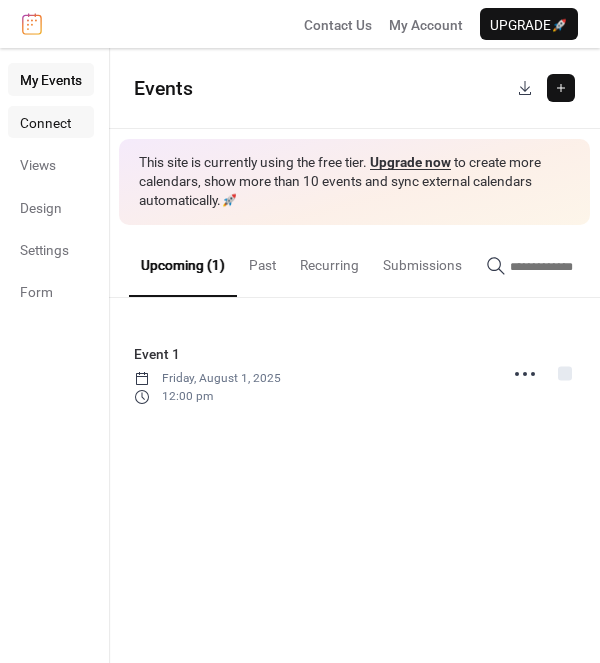 click on "Connect" at bounding box center (45, 123) 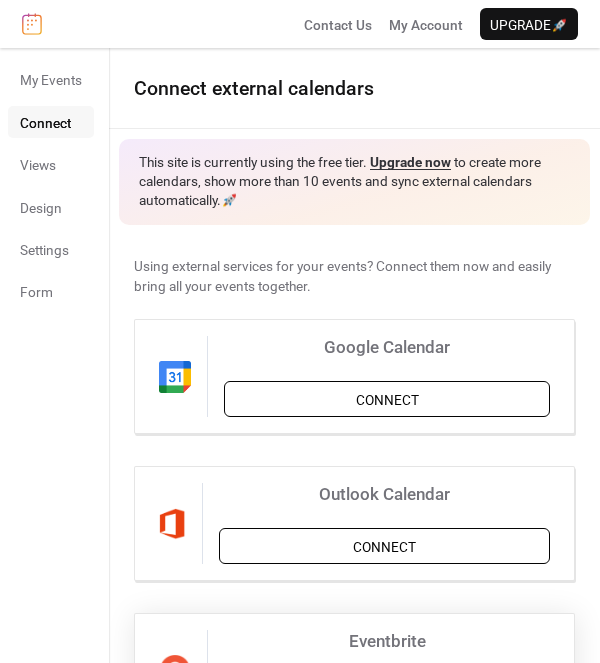 scroll, scrollTop: 0, scrollLeft: 0, axis: both 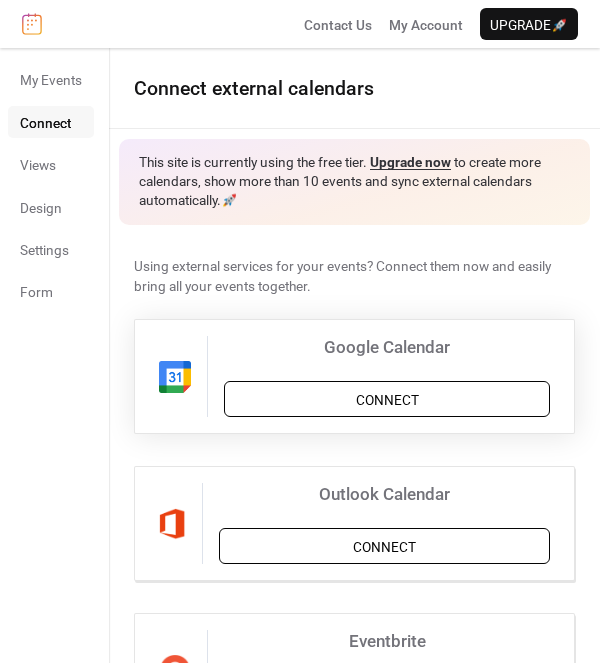 click on "Connect" at bounding box center (387, 399) 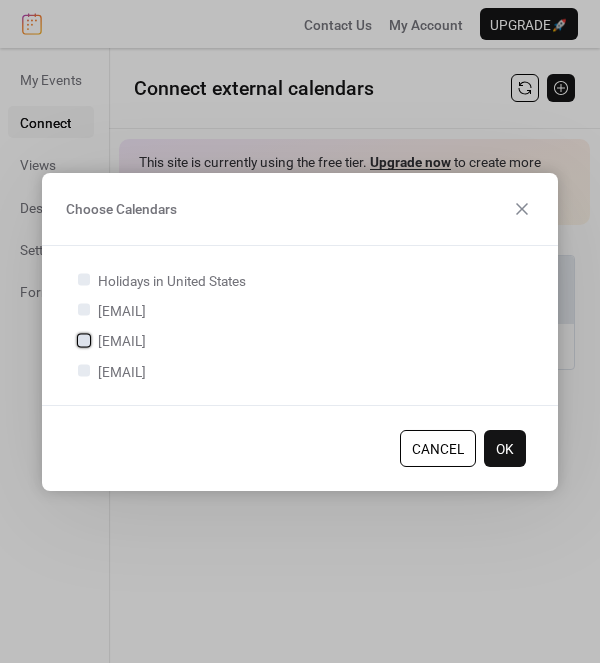 click on "[USERNAME]@[DOMAIN].com" at bounding box center [122, 341] 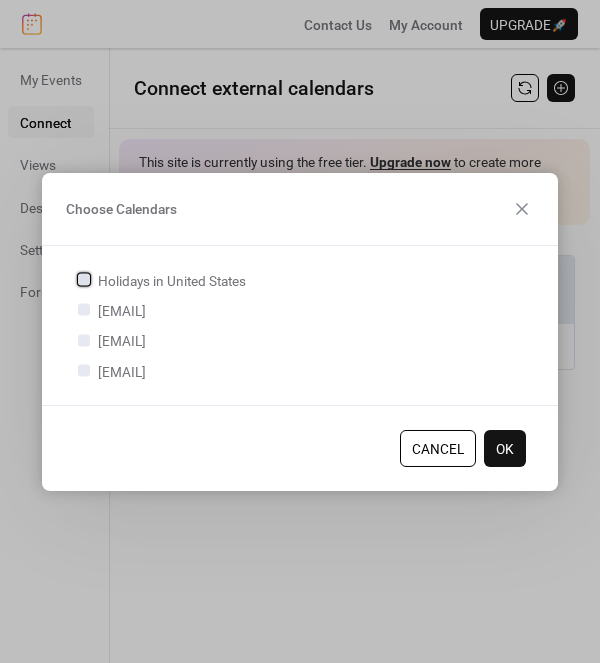 click on "Holidays in United States" at bounding box center [172, 280] 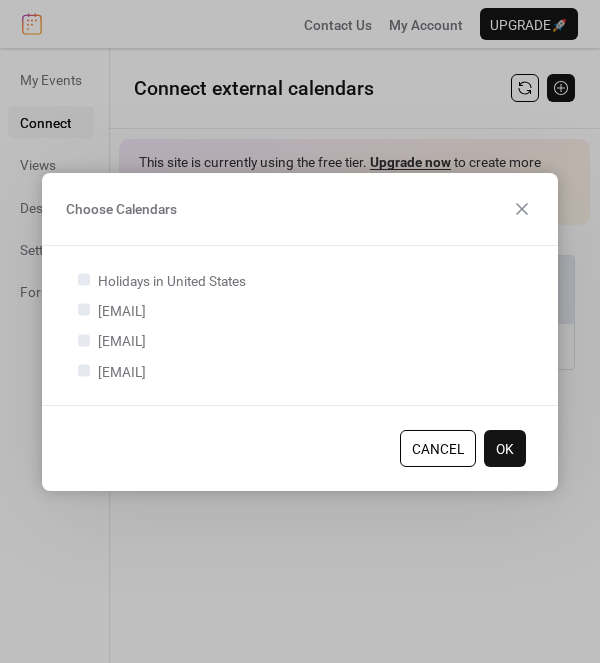 click on "OK" at bounding box center (505, 449) 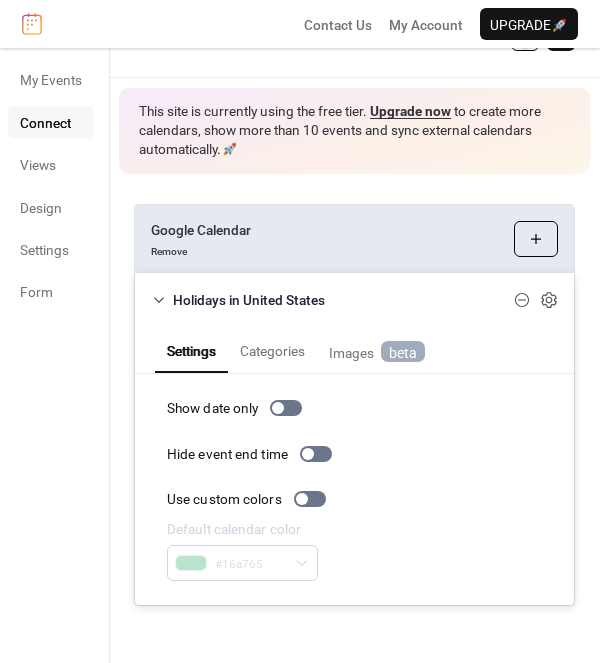 scroll, scrollTop: 50, scrollLeft: 0, axis: vertical 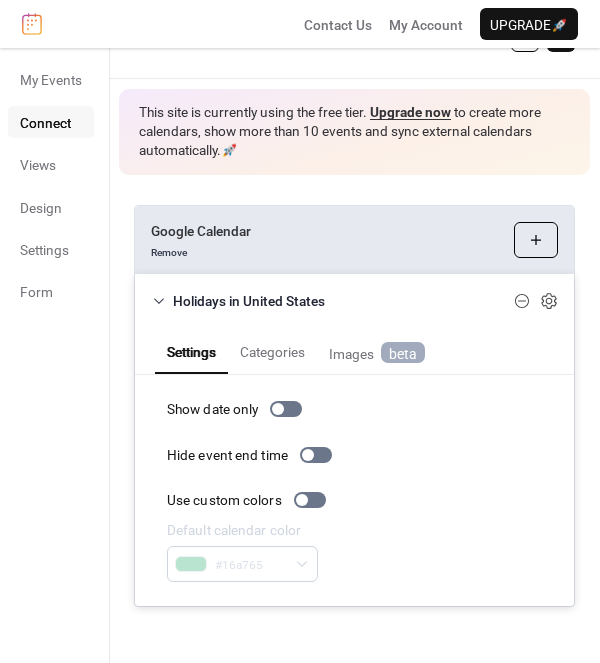 click on "Categories" at bounding box center (272, 349) 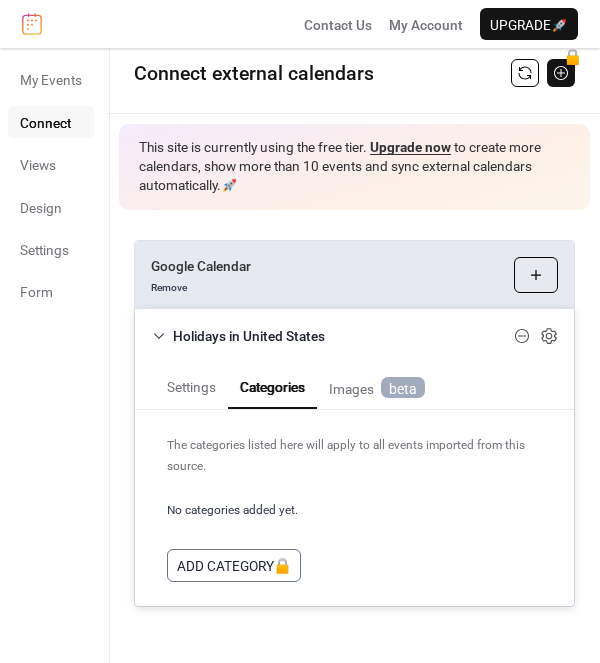 click on "Images   beta" at bounding box center (377, 388) 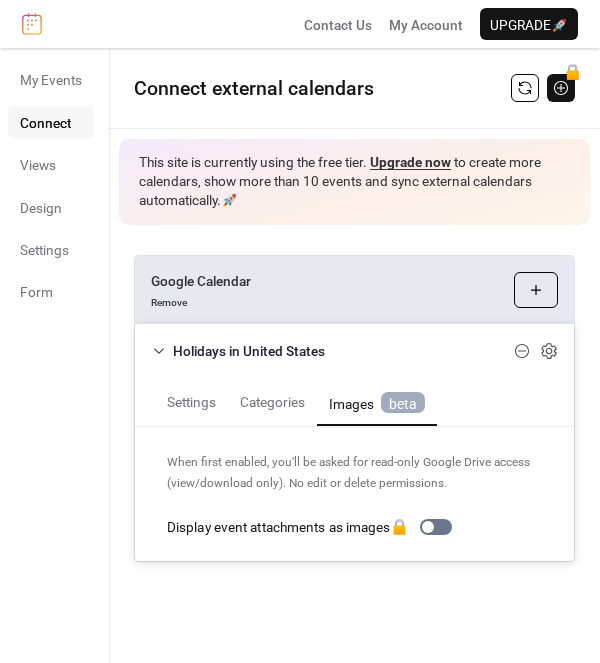 scroll, scrollTop: 0, scrollLeft: 0, axis: both 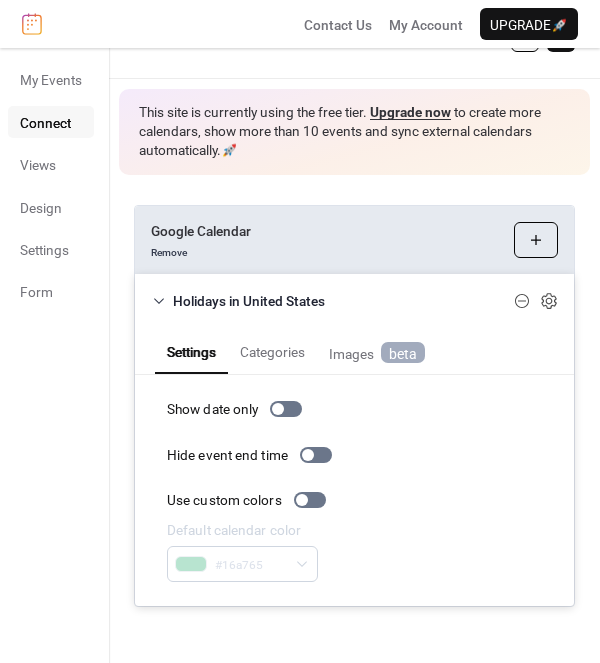 click on "Choose Calendars" at bounding box center [536, 240] 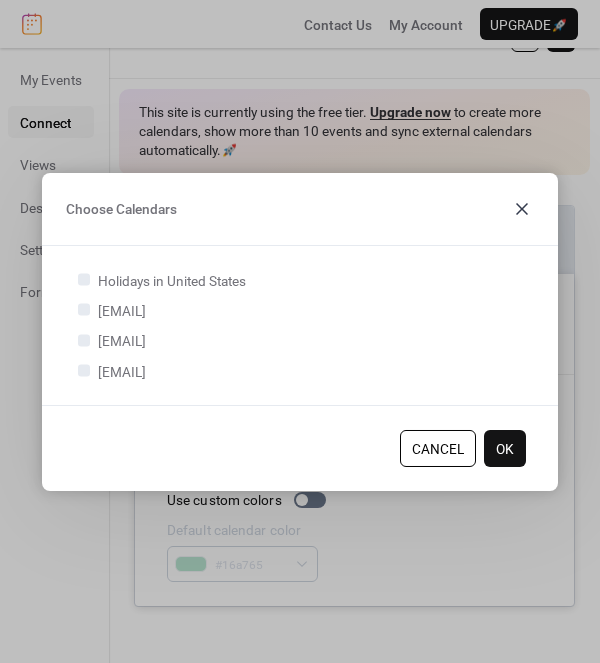 click 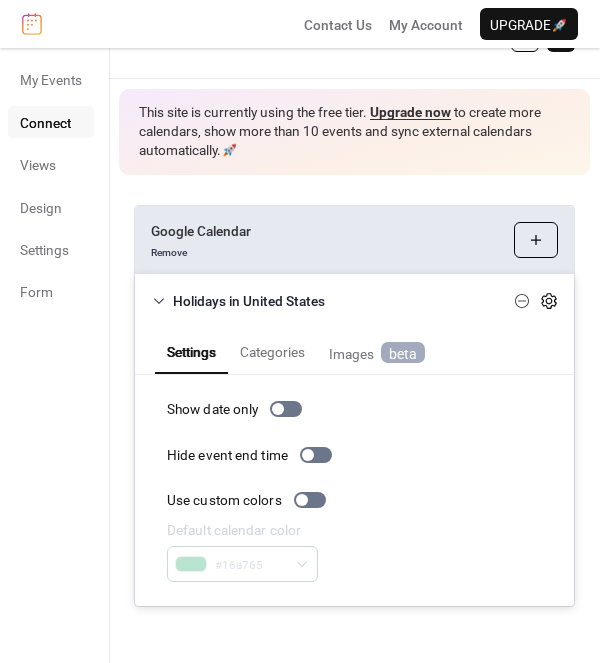 click 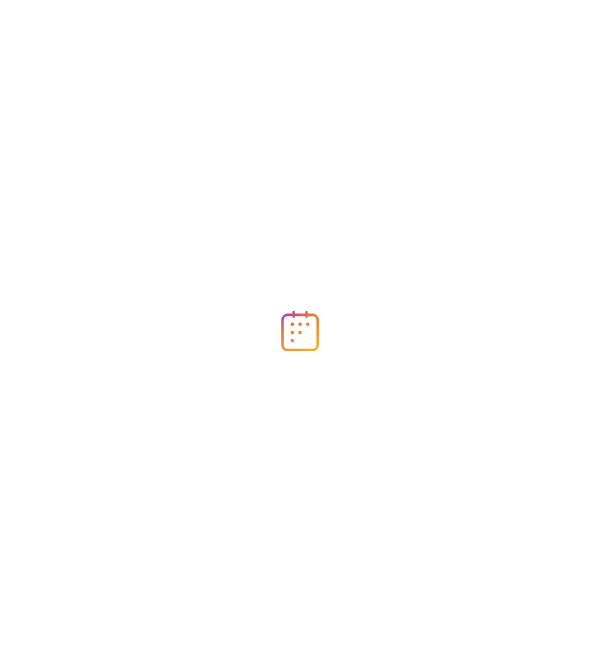 scroll, scrollTop: 0, scrollLeft: 0, axis: both 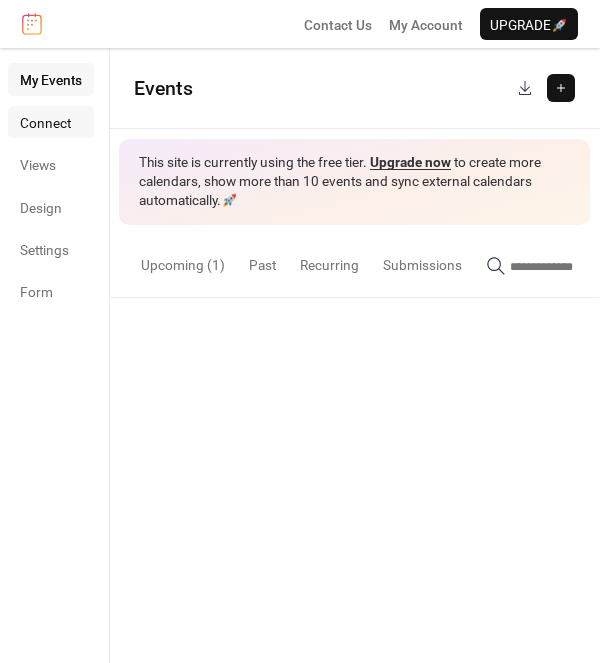 click on "Connect" at bounding box center [45, 123] 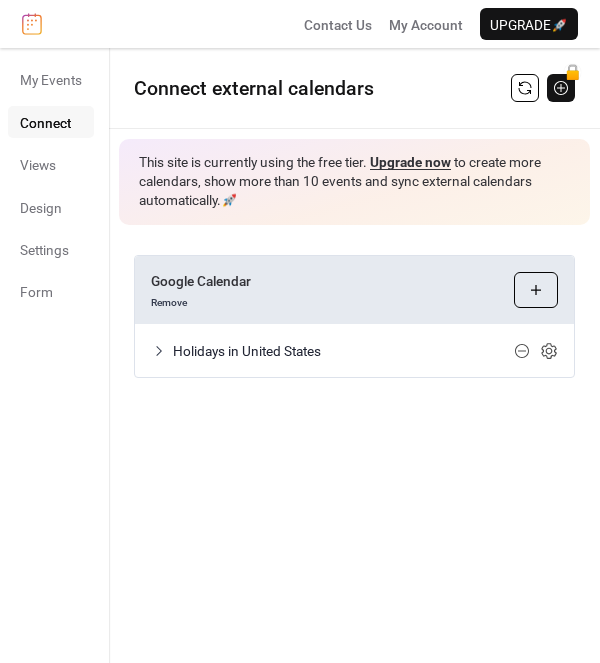 click 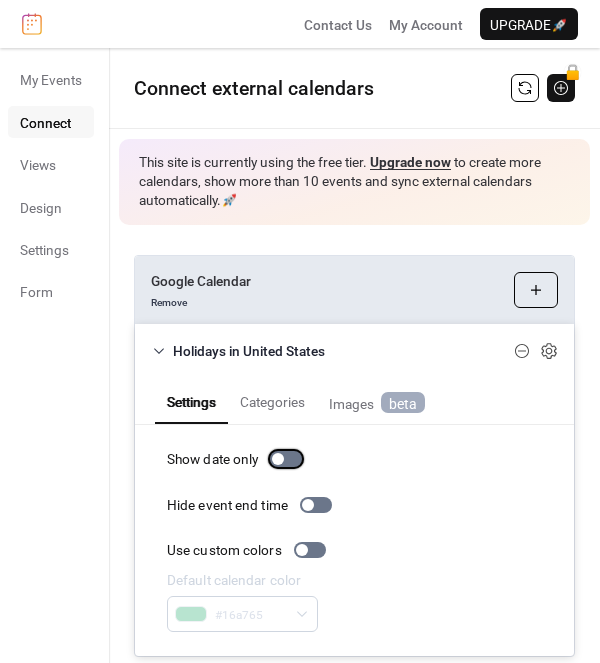 click at bounding box center [278, 459] 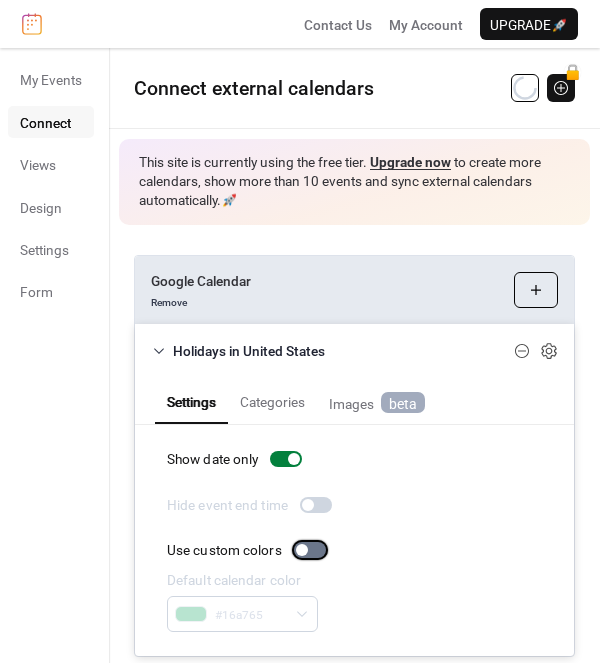 click at bounding box center [302, 550] 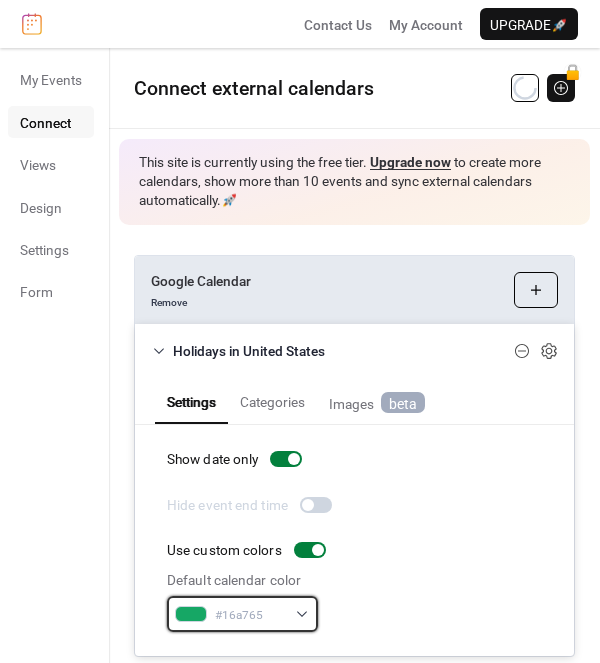 click on "#16a765" at bounding box center [242, 614] 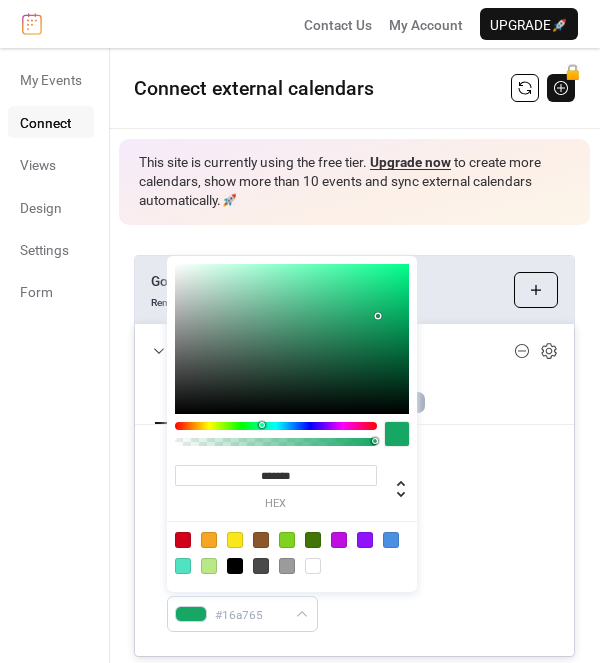 click at bounding box center [261, 540] 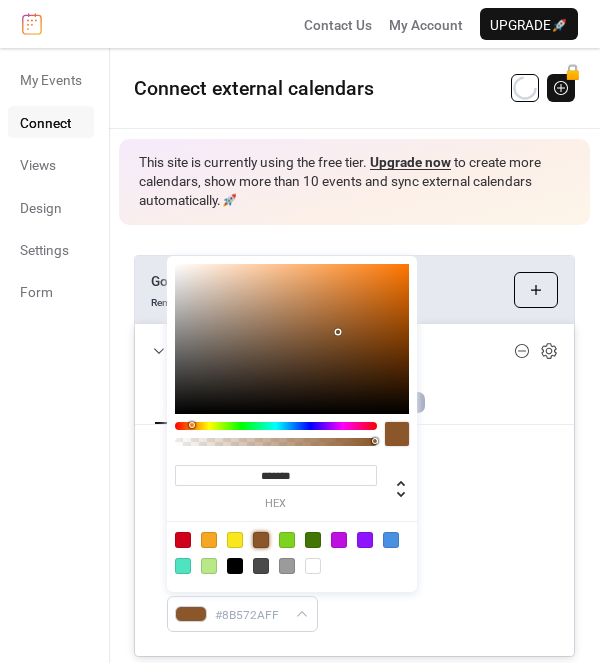 click on "Show date only Hide event end time Use custom colors Default calendar color #8B572AFF" at bounding box center [354, 540] 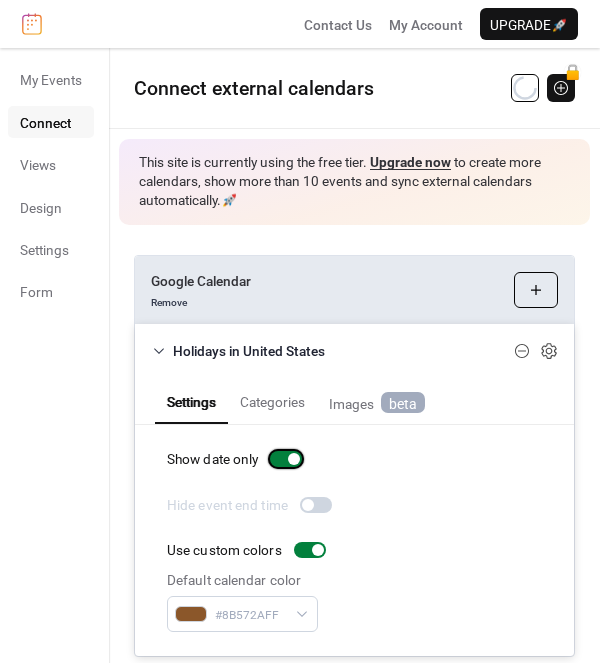 click at bounding box center (294, 459) 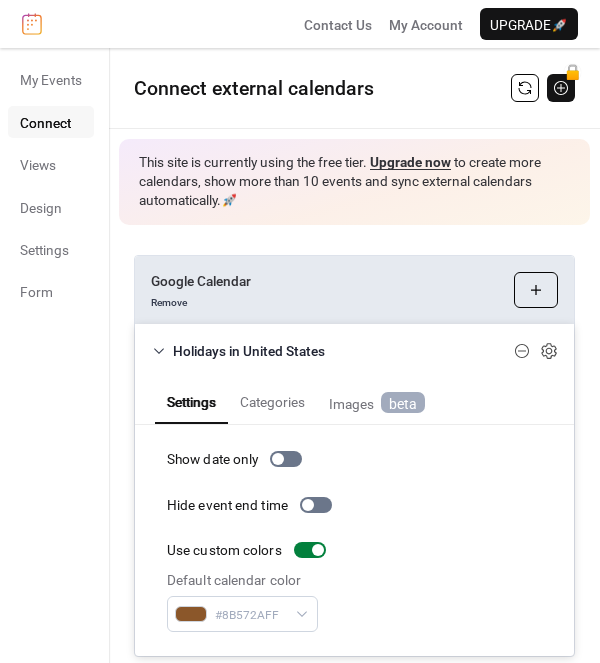 click on "Categories" at bounding box center (272, 399) 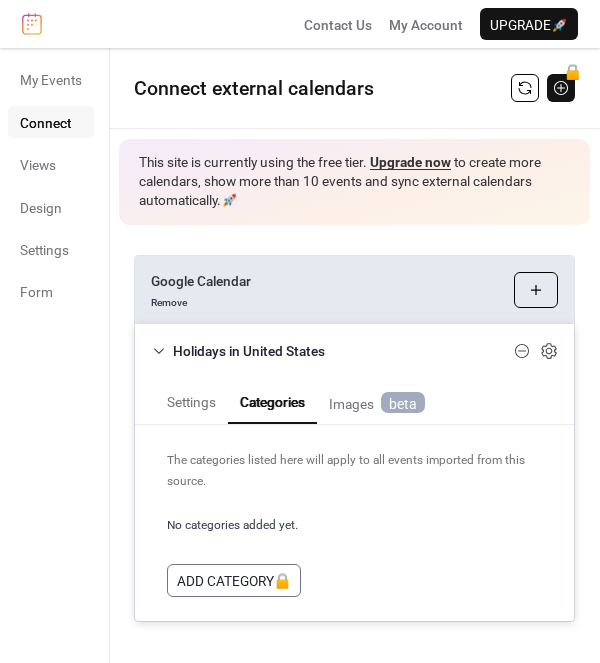 click on "Settings" at bounding box center [191, 399] 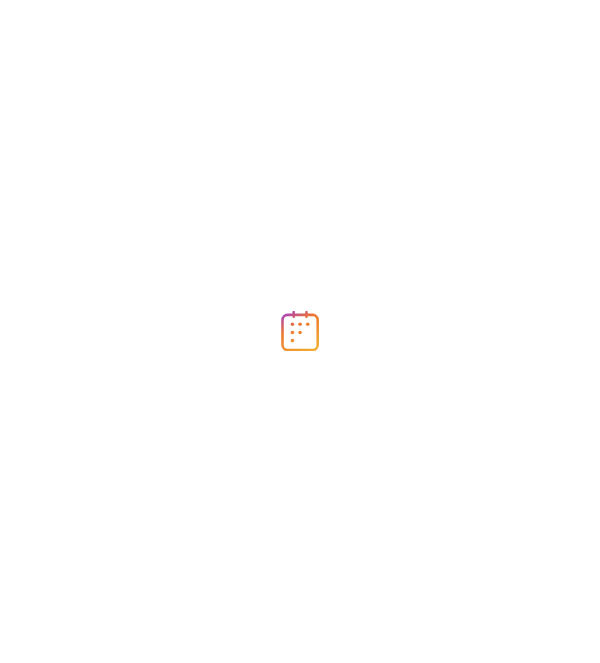 scroll, scrollTop: 0, scrollLeft: 0, axis: both 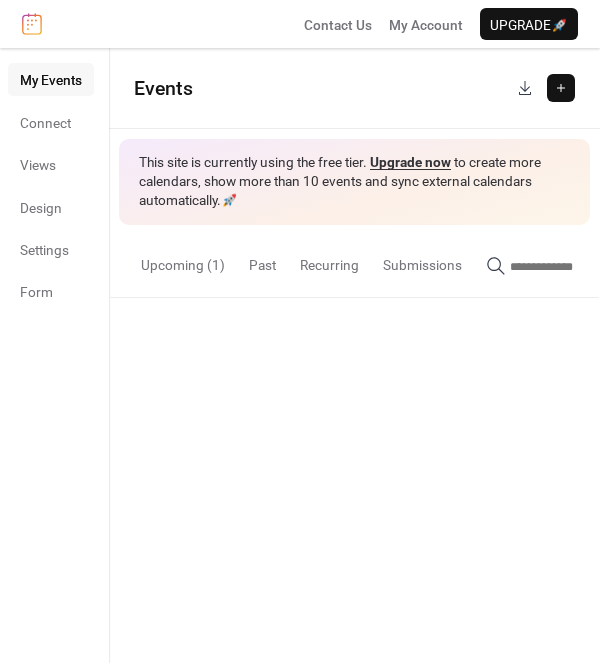 click on "Submissions" at bounding box center (422, 260) 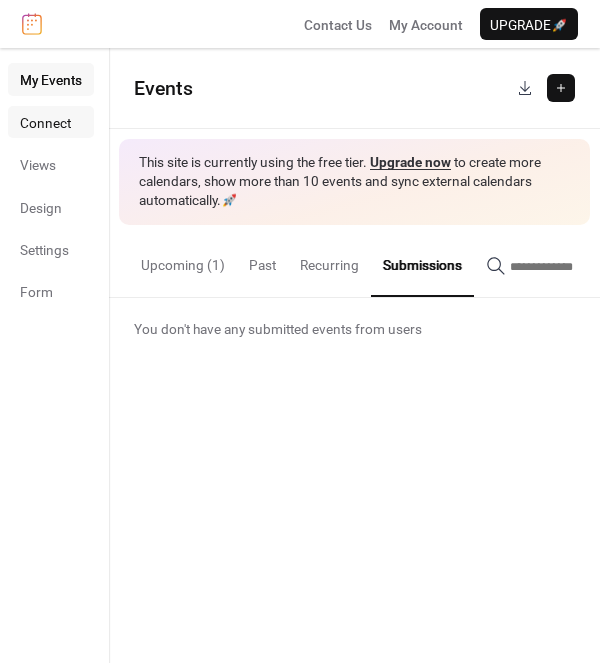 click on "Connect" at bounding box center [45, 123] 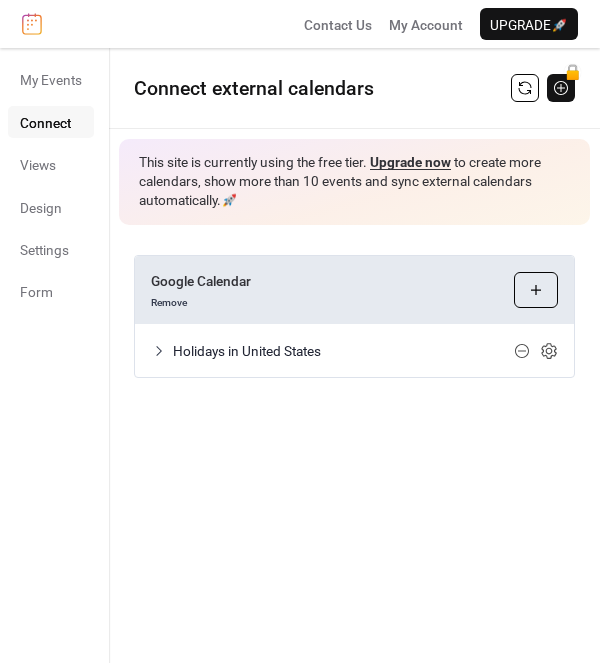 click 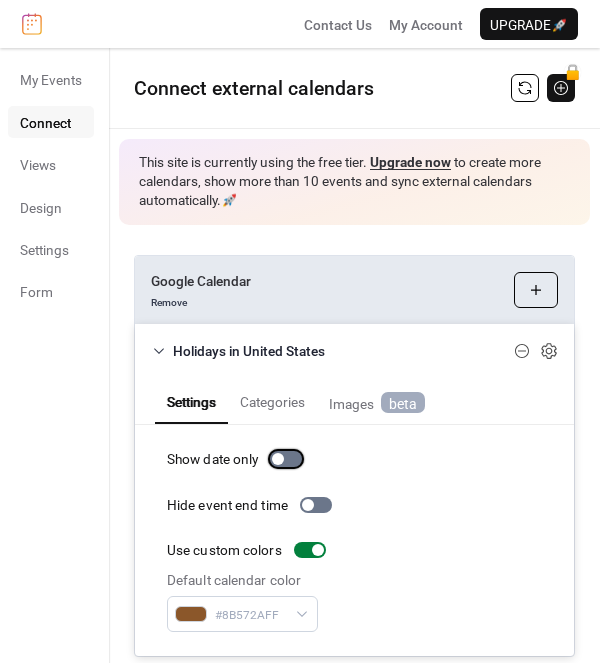 click at bounding box center [278, 459] 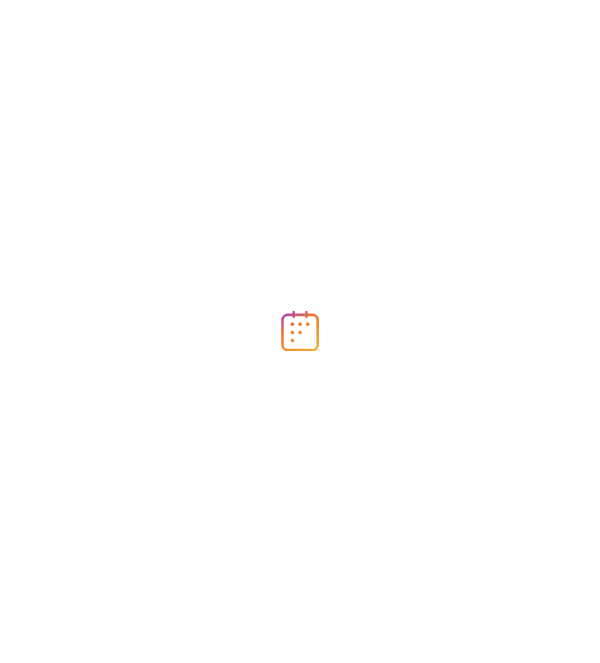 scroll, scrollTop: 0, scrollLeft: 0, axis: both 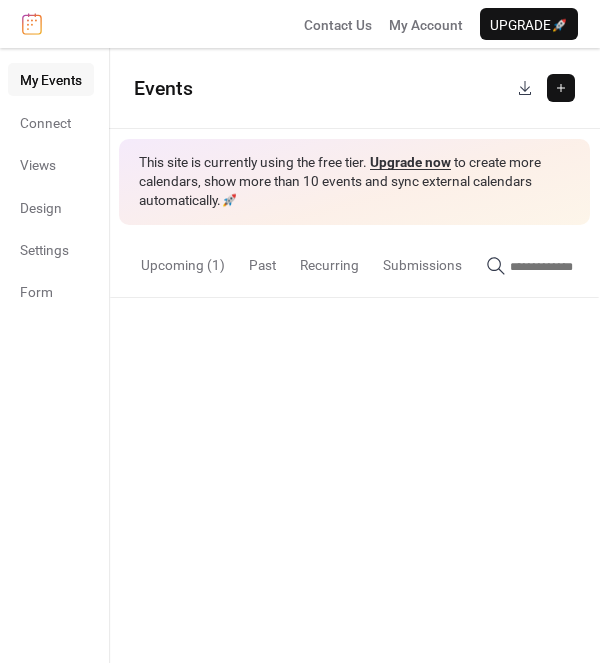 click on "Upcoming (1)" at bounding box center (183, 260) 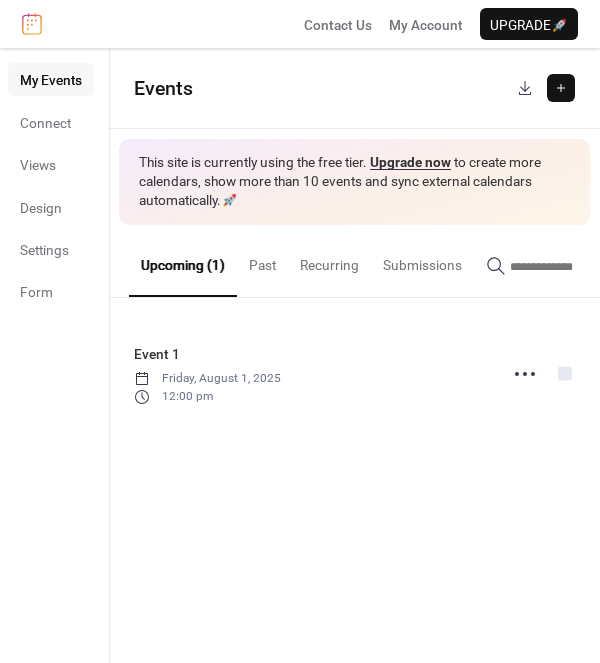 click on "Past" at bounding box center [262, 260] 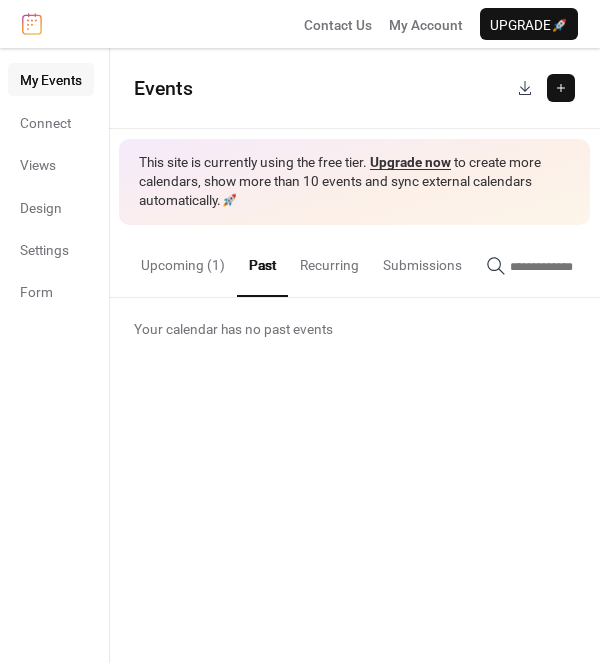 click on "Upcoming (1)" at bounding box center (183, 260) 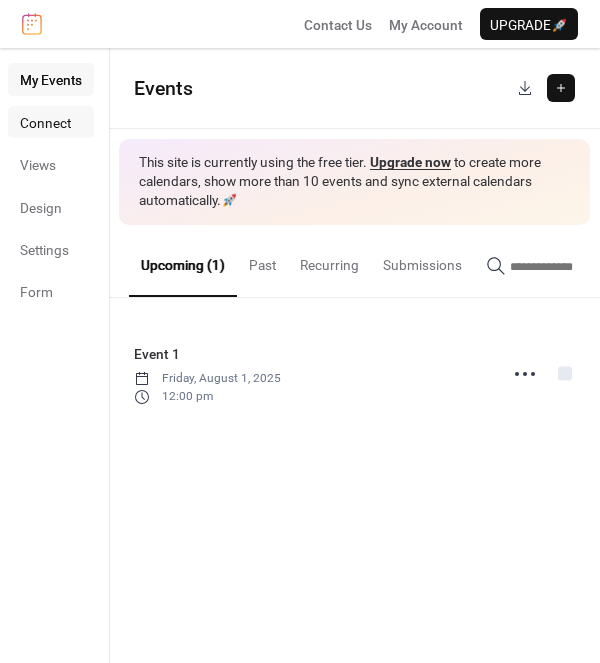 click on "Connect" at bounding box center [45, 123] 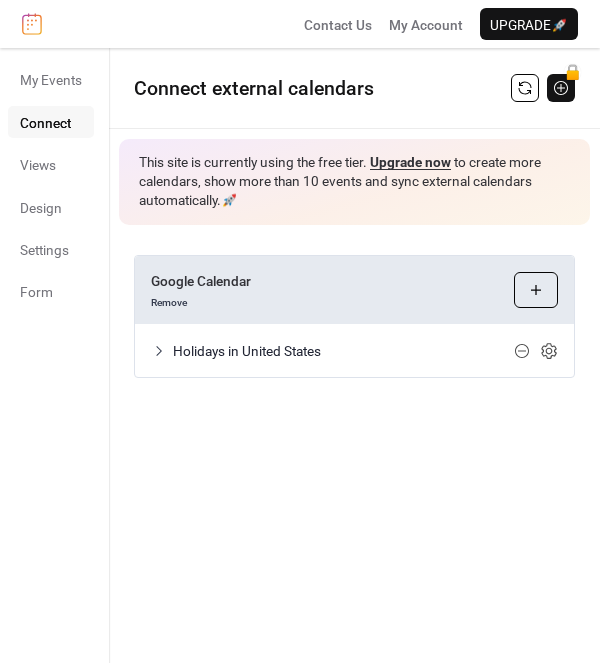 click 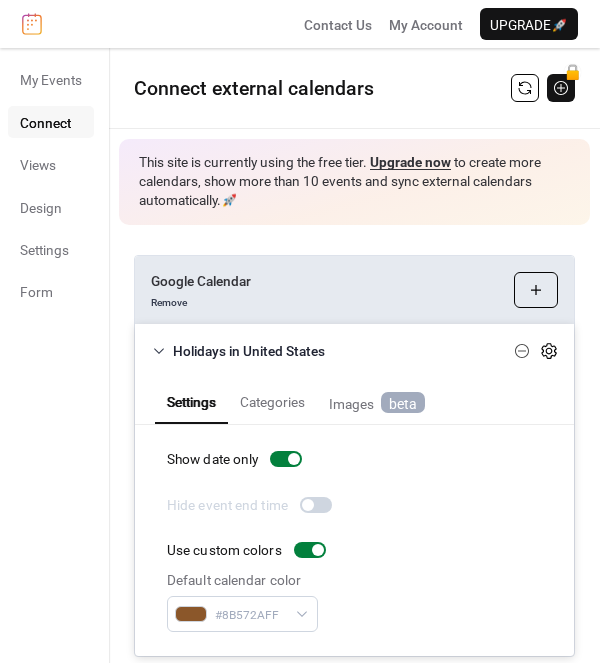 click 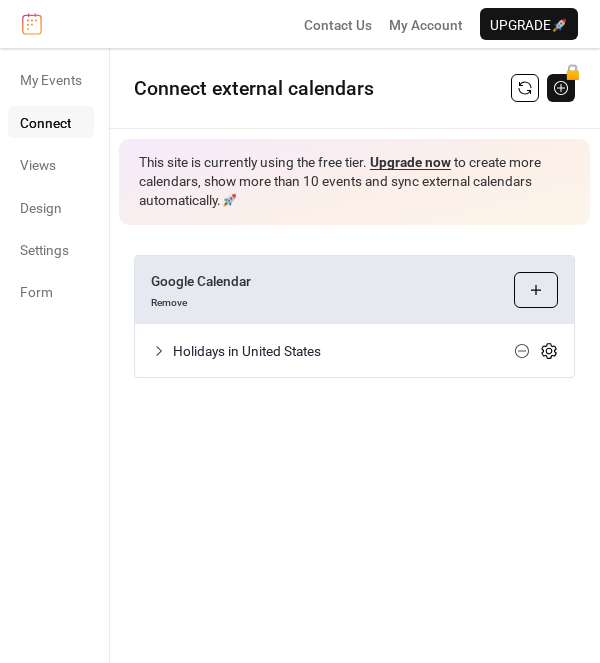 click 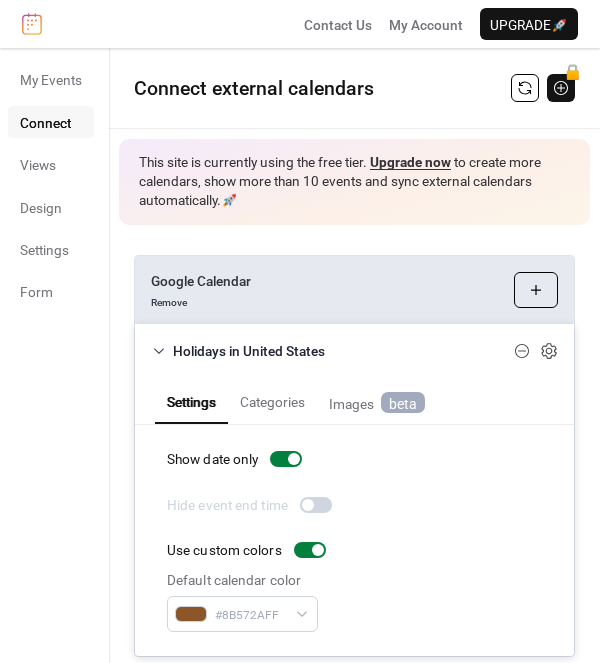 click on "Choose Calendars" at bounding box center (536, 290) 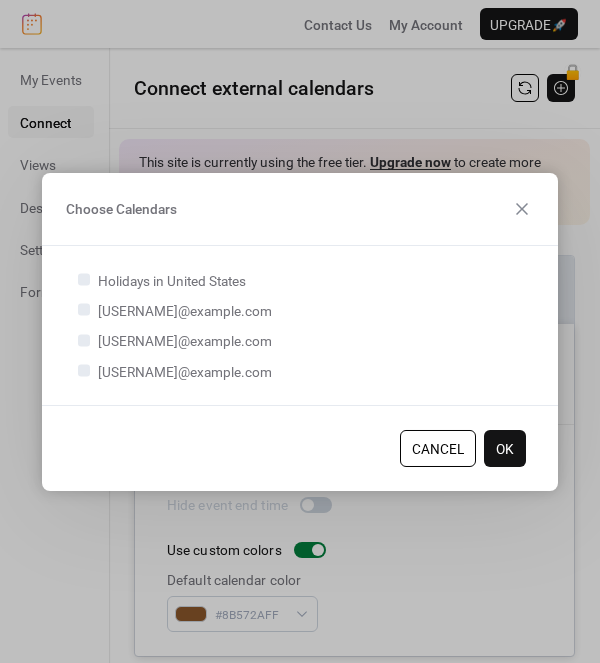 click on "[USERNAME]@[DOMAIN].com" at bounding box center (185, 341) 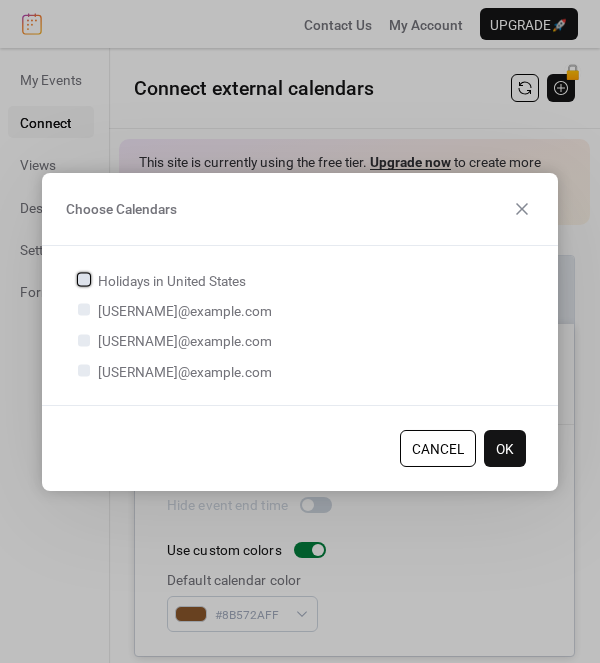 click 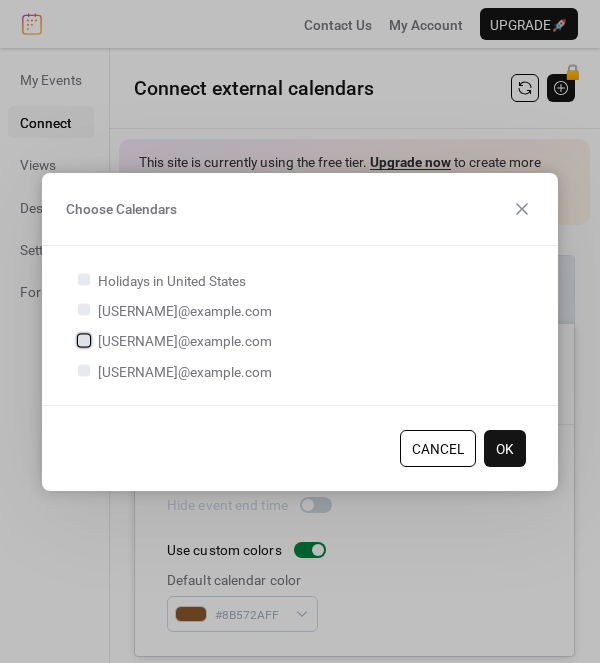 click at bounding box center (84, 340) 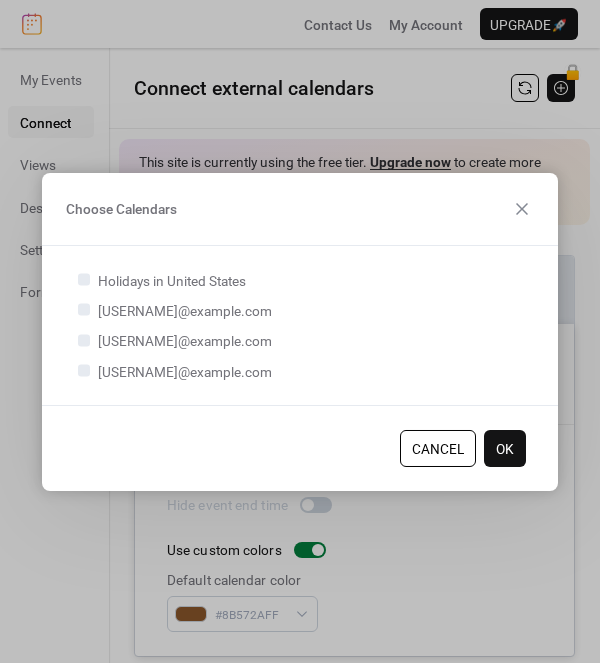 click on "OK" at bounding box center (505, 449) 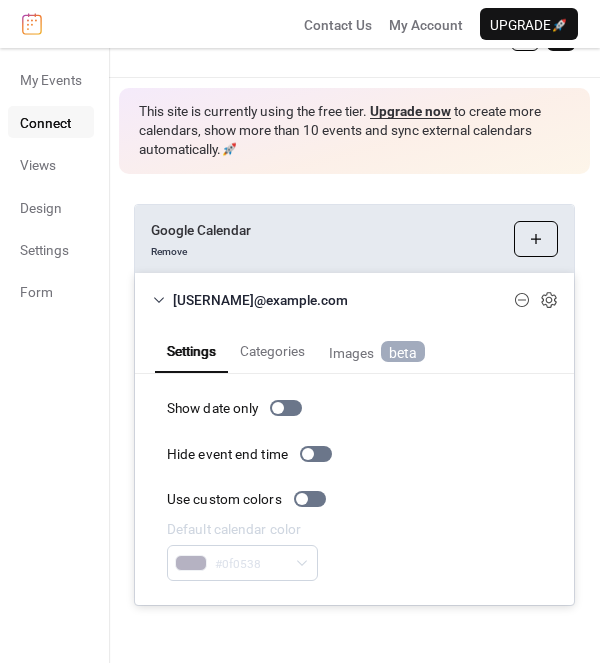 scroll, scrollTop: 50, scrollLeft: 0, axis: vertical 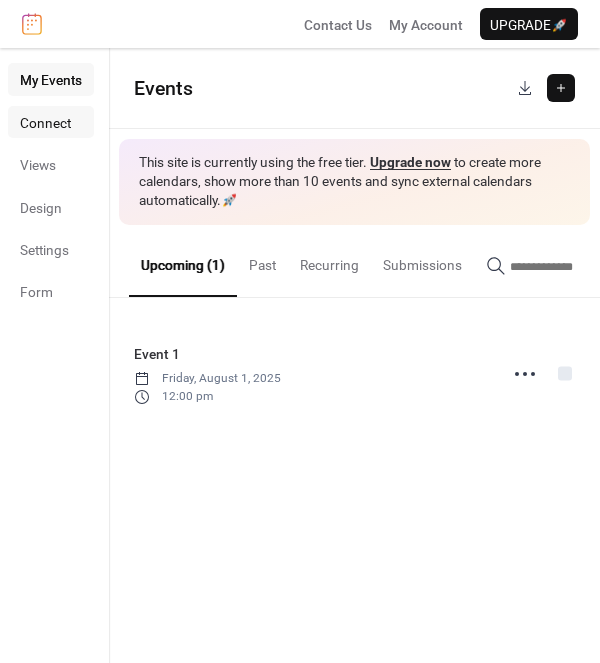 click on "Connect" at bounding box center [45, 123] 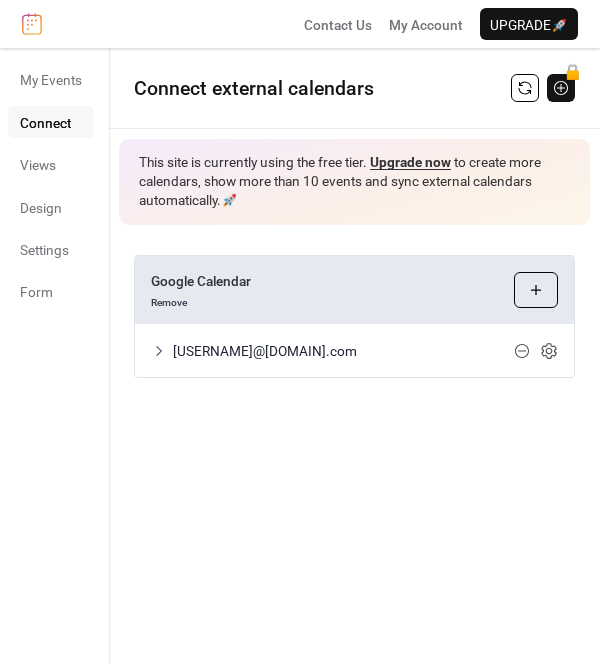 click 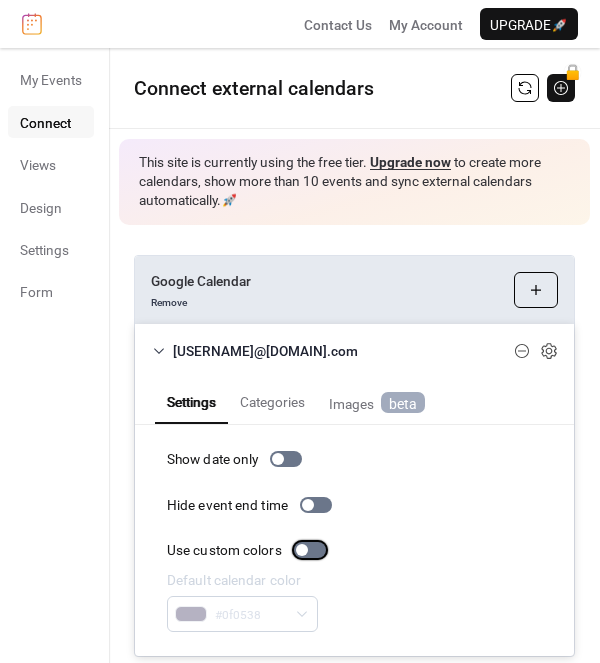 click at bounding box center (310, 550) 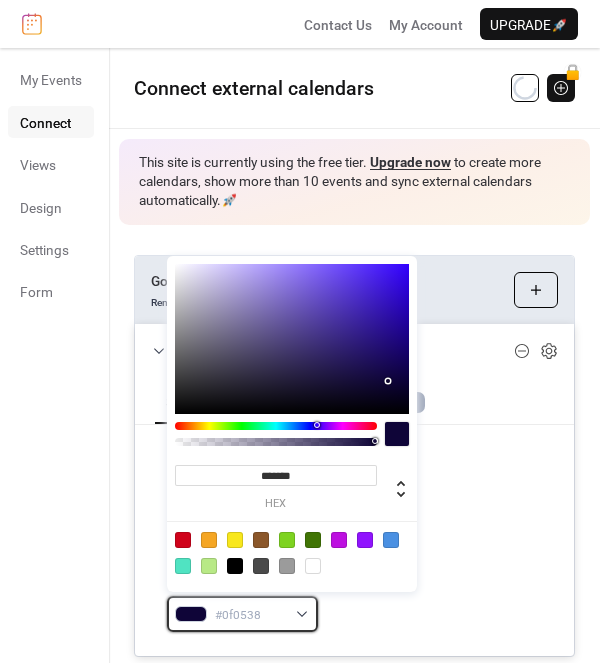 click on "#0f0538" at bounding box center [242, 614] 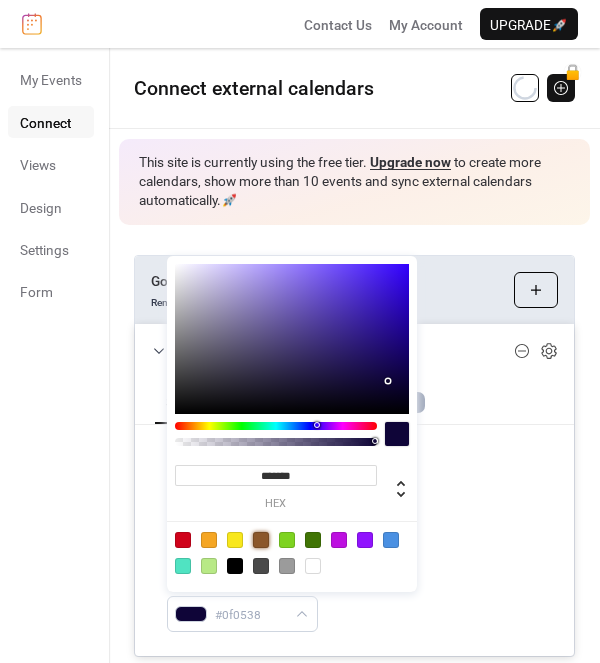 click at bounding box center [261, 540] 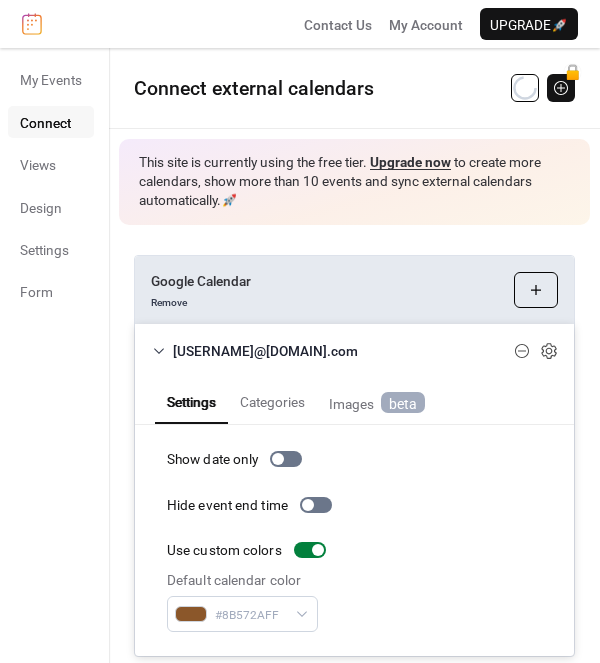 click on "Hide event end time" at bounding box center [354, 505] 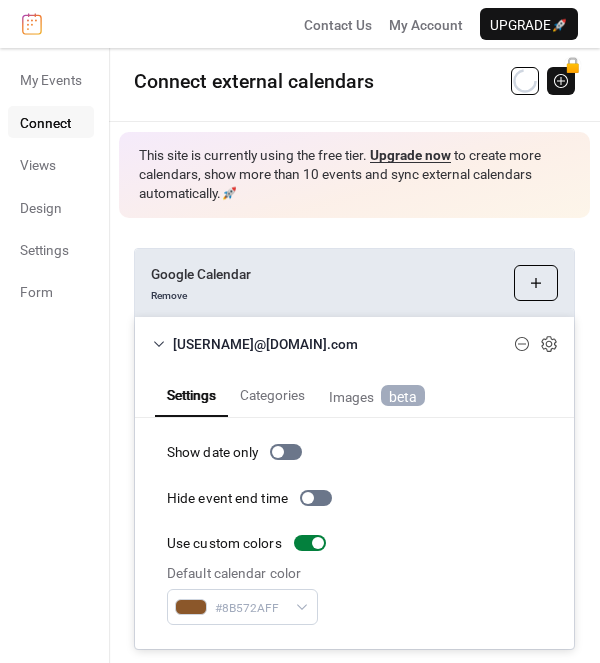 scroll, scrollTop: 0, scrollLeft: 0, axis: both 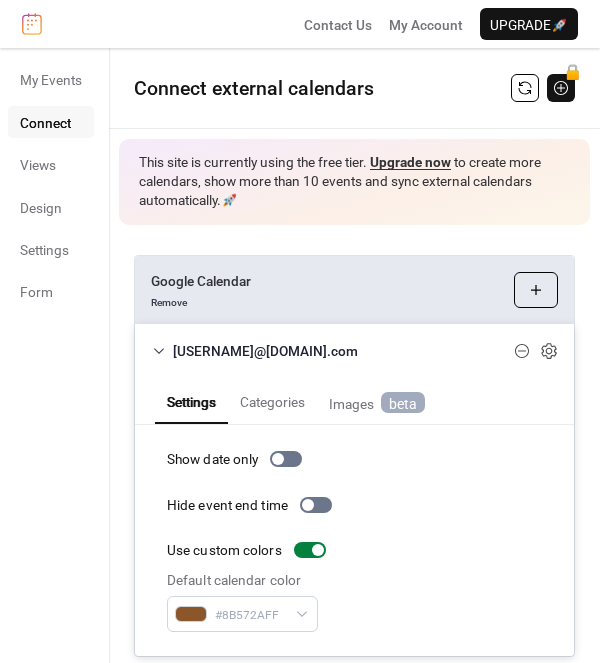 click on "Categories" at bounding box center (272, 399) 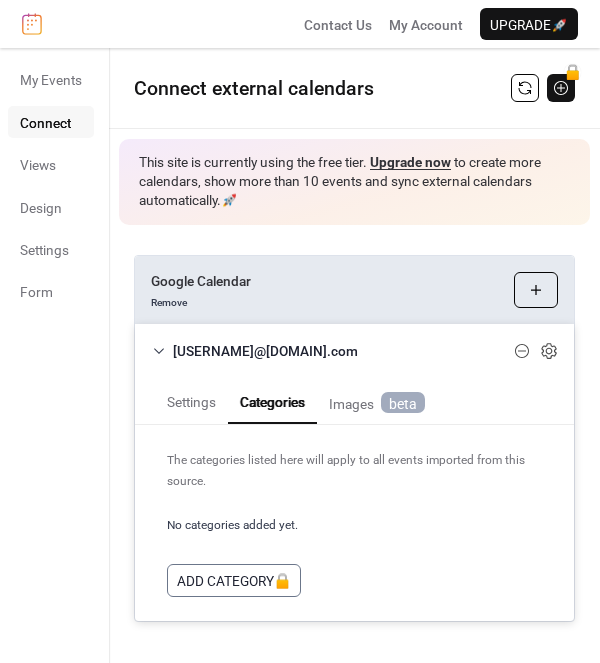 click on "Images   beta" at bounding box center (377, 403) 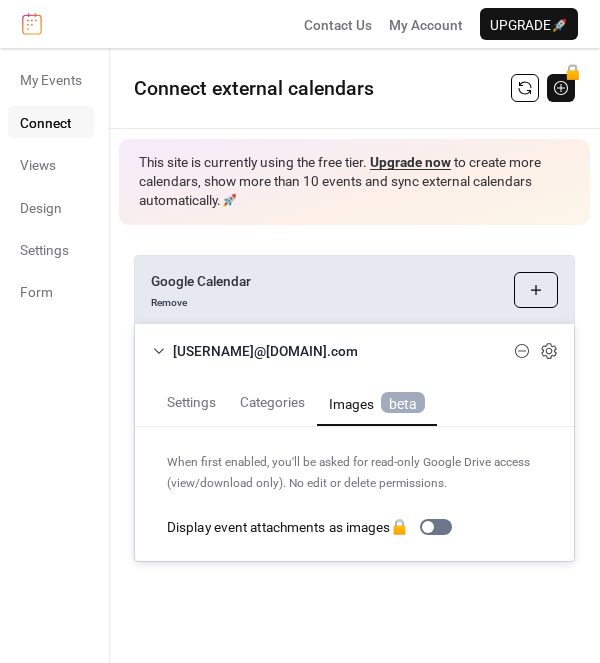 click on "Choose Calendars" at bounding box center [536, 290] 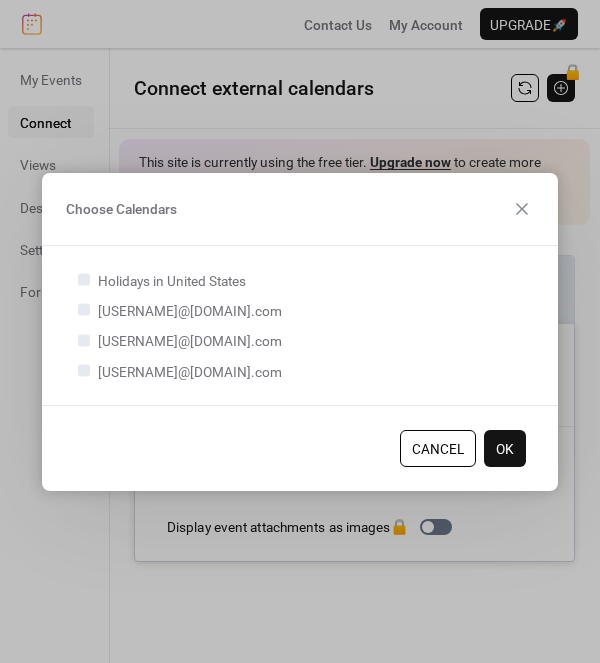 click on "Holidays in United States" at bounding box center (172, 280) 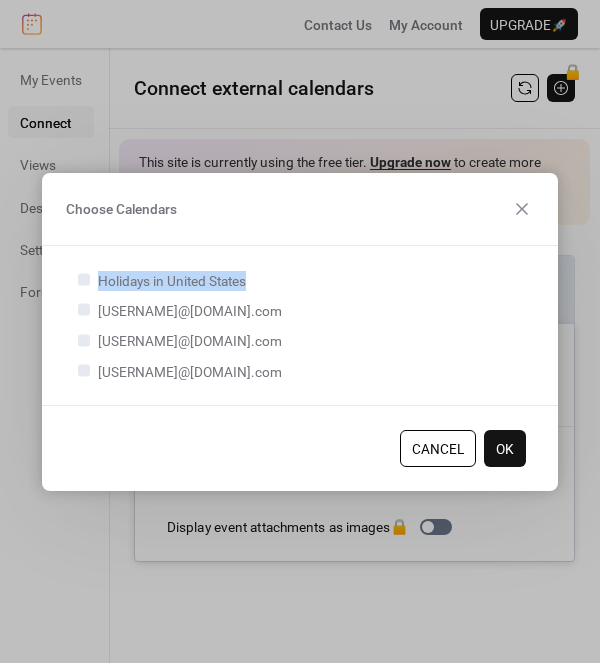 click on "Holidays in United States" at bounding box center [172, 280] 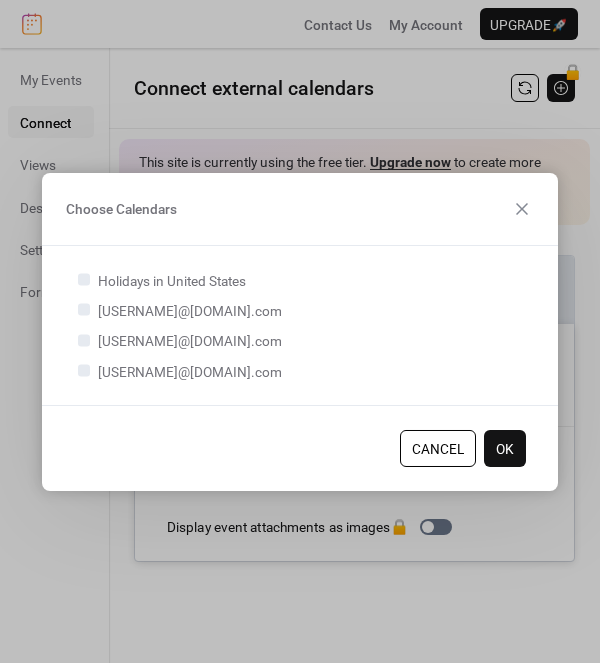 click at bounding box center (84, 279) 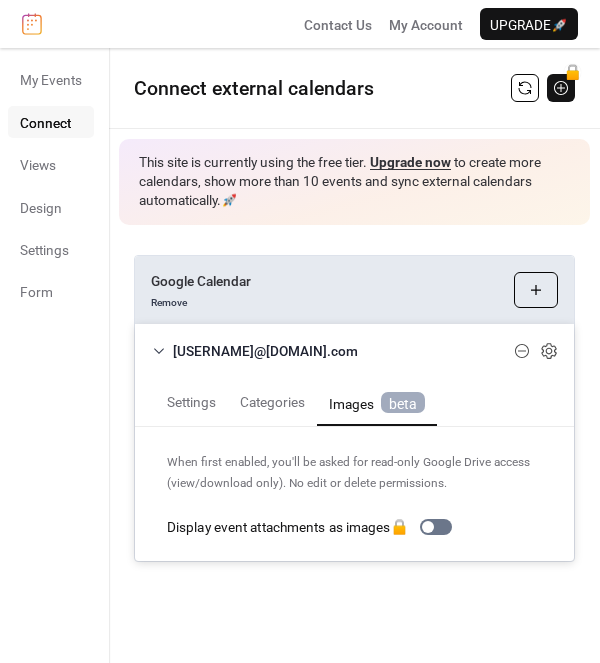 click on "Choose Calendars" at bounding box center (536, 290) 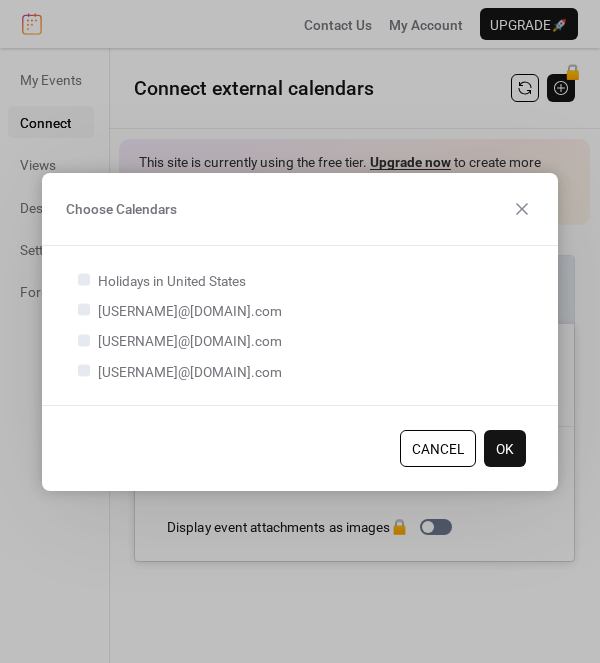 click on "OK" at bounding box center (505, 449) 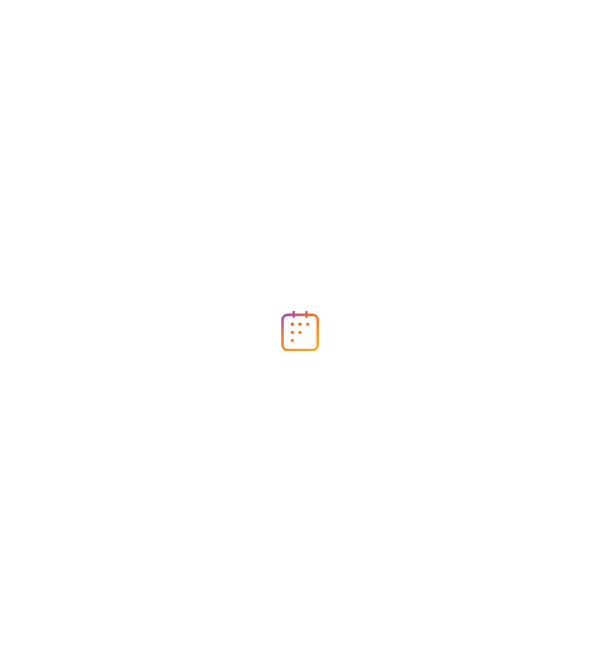 scroll, scrollTop: 0, scrollLeft: 0, axis: both 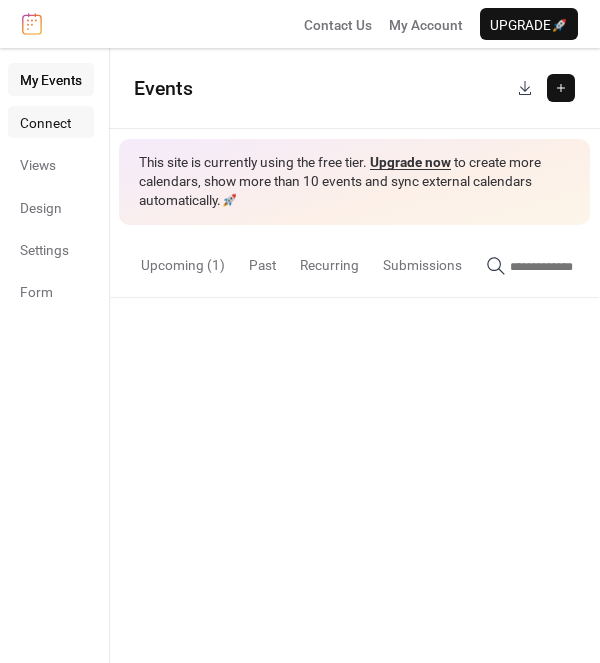 click on "Connect" at bounding box center [45, 123] 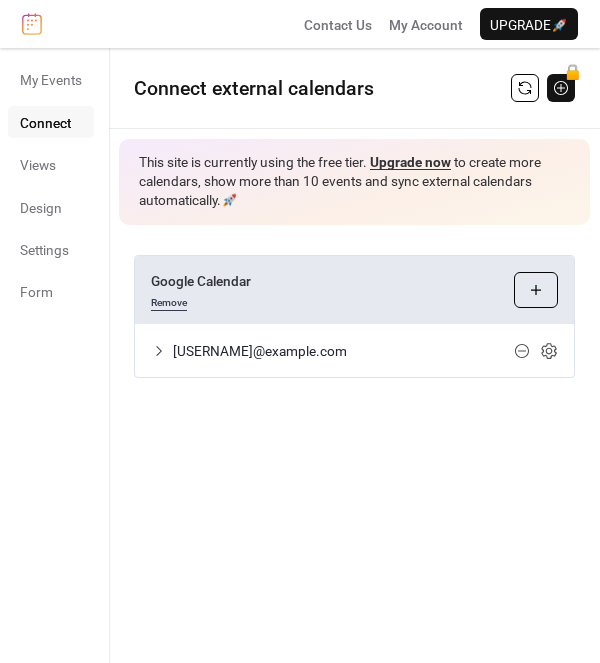 click on "Remove" at bounding box center [169, 300] 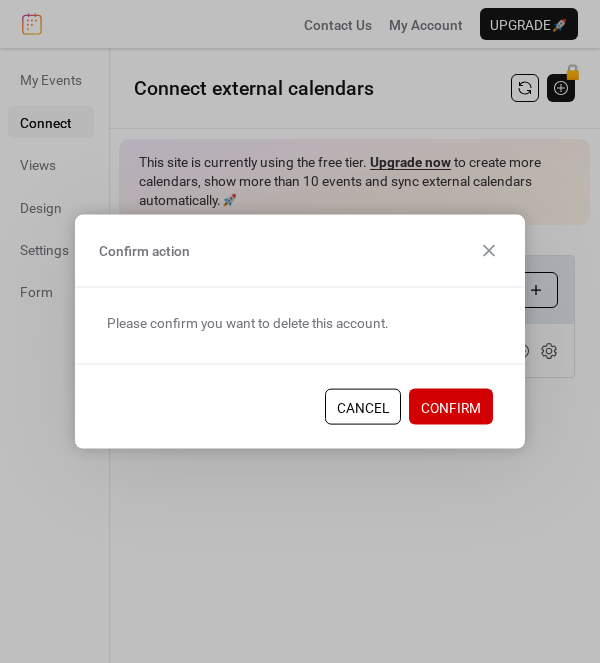 click on "Confirm" at bounding box center [451, 408] 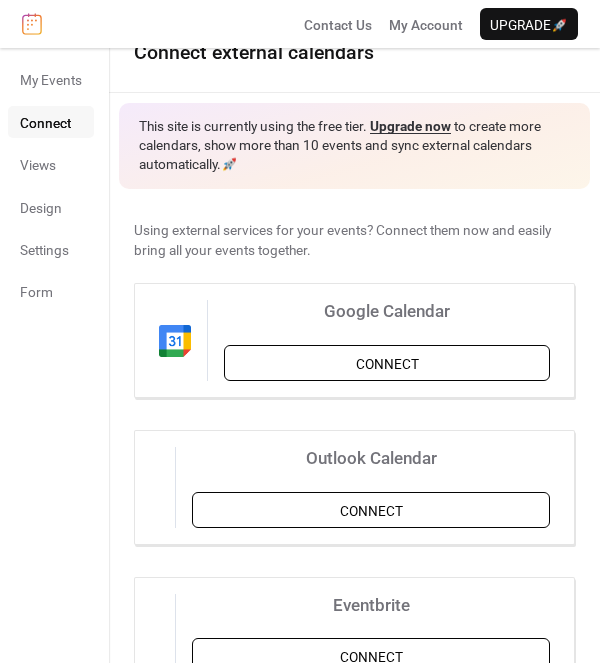 scroll, scrollTop: 0, scrollLeft: 0, axis: both 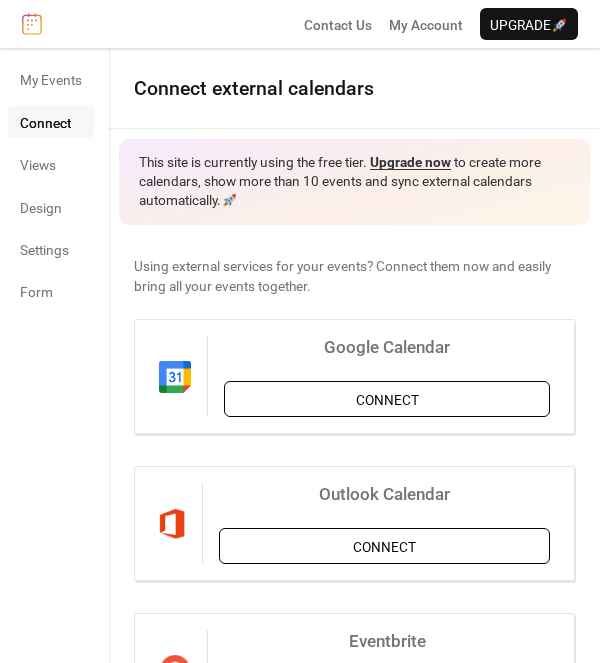 click on "Upgrade now" at bounding box center [410, 162] 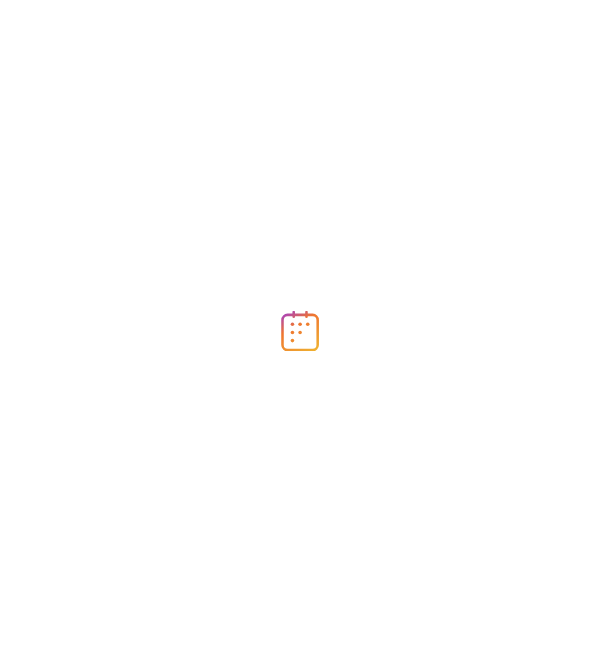scroll, scrollTop: 0, scrollLeft: 0, axis: both 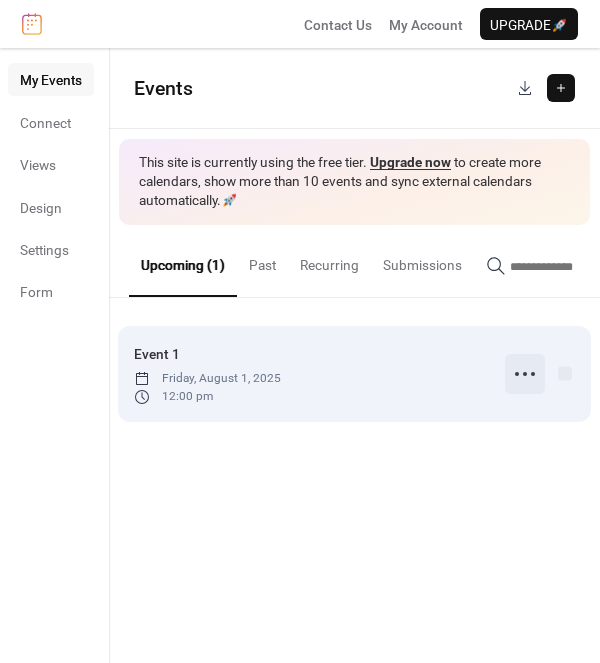 click 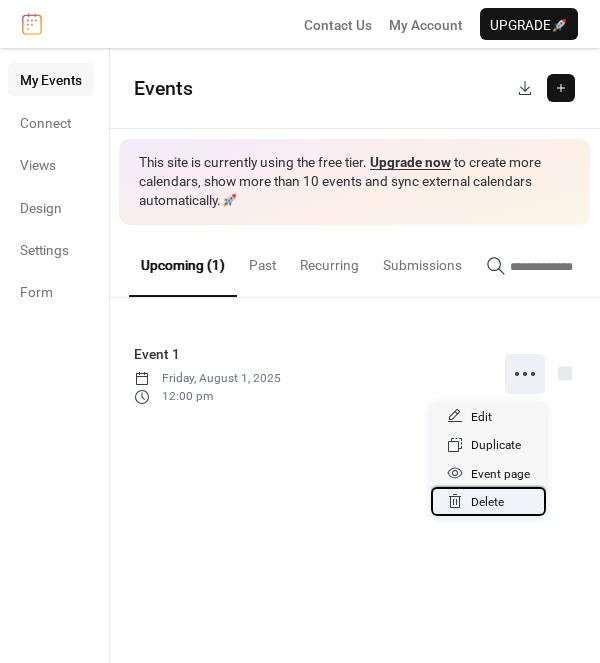 click on "Delete" at bounding box center [487, 502] 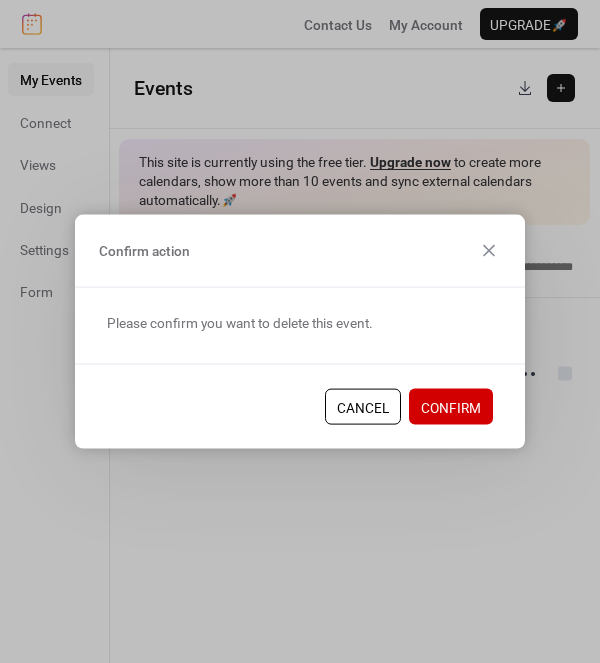 click on "Confirm" 